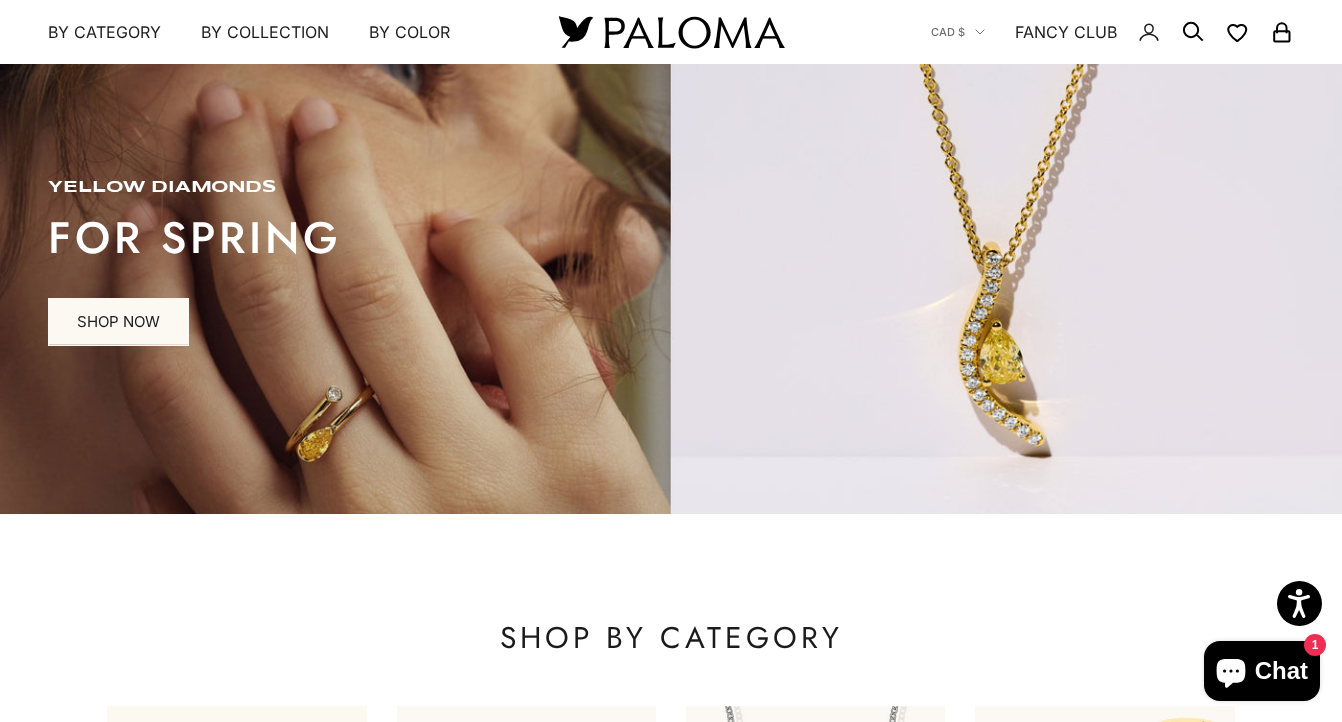 scroll, scrollTop: 0, scrollLeft: 0, axis: both 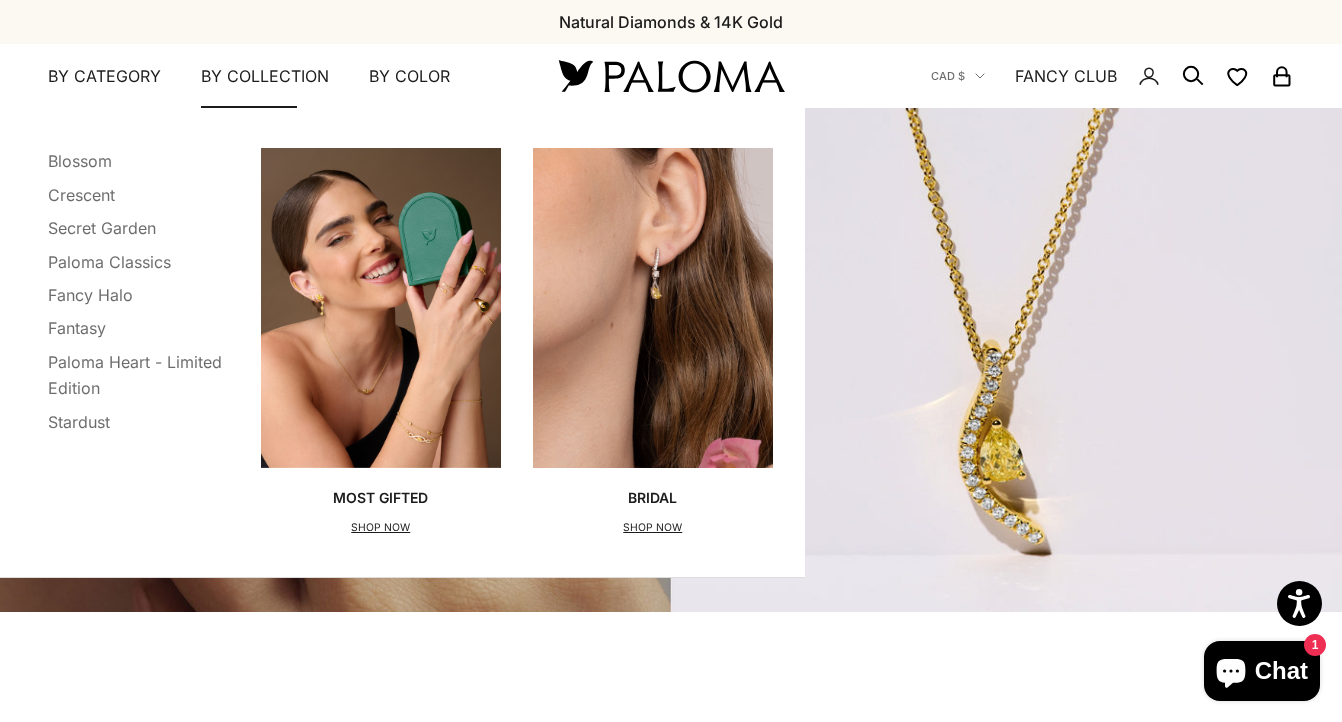 click on "By Collection" at bounding box center (265, 77) 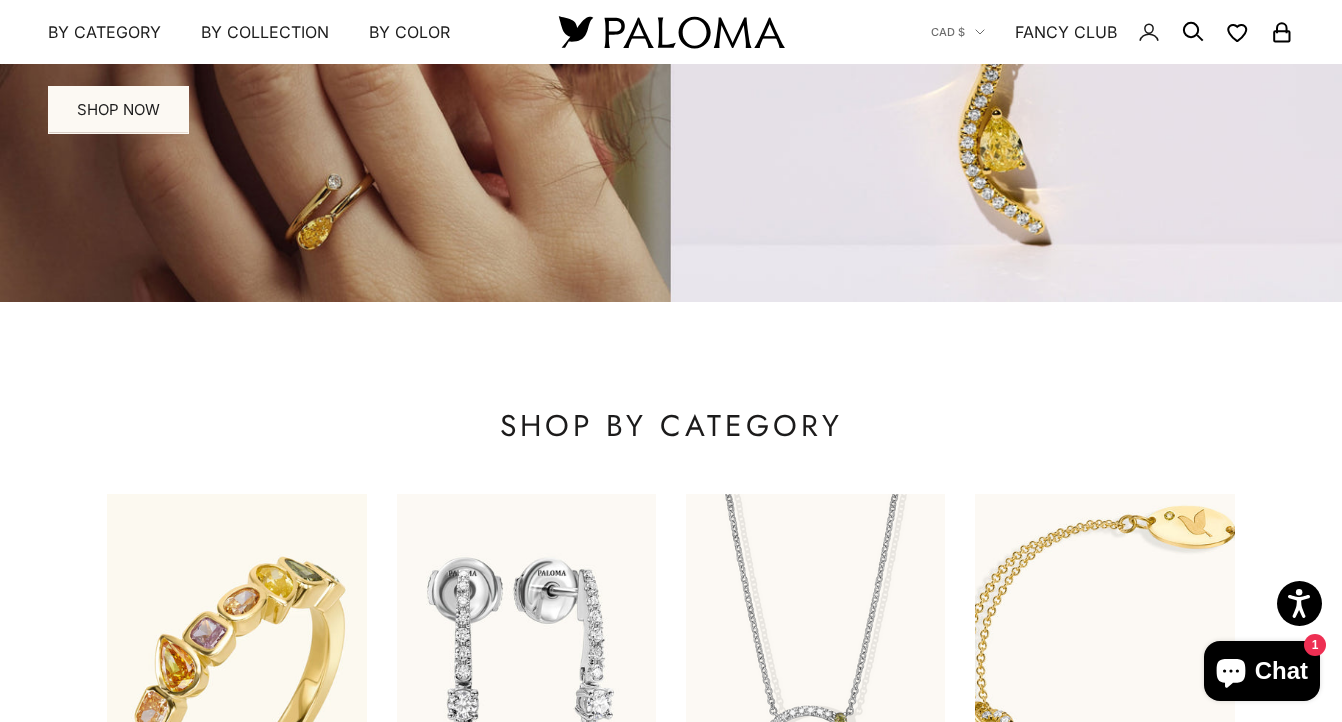 scroll, scrollTop: 220, scrollLeft: 0, axis: vertical 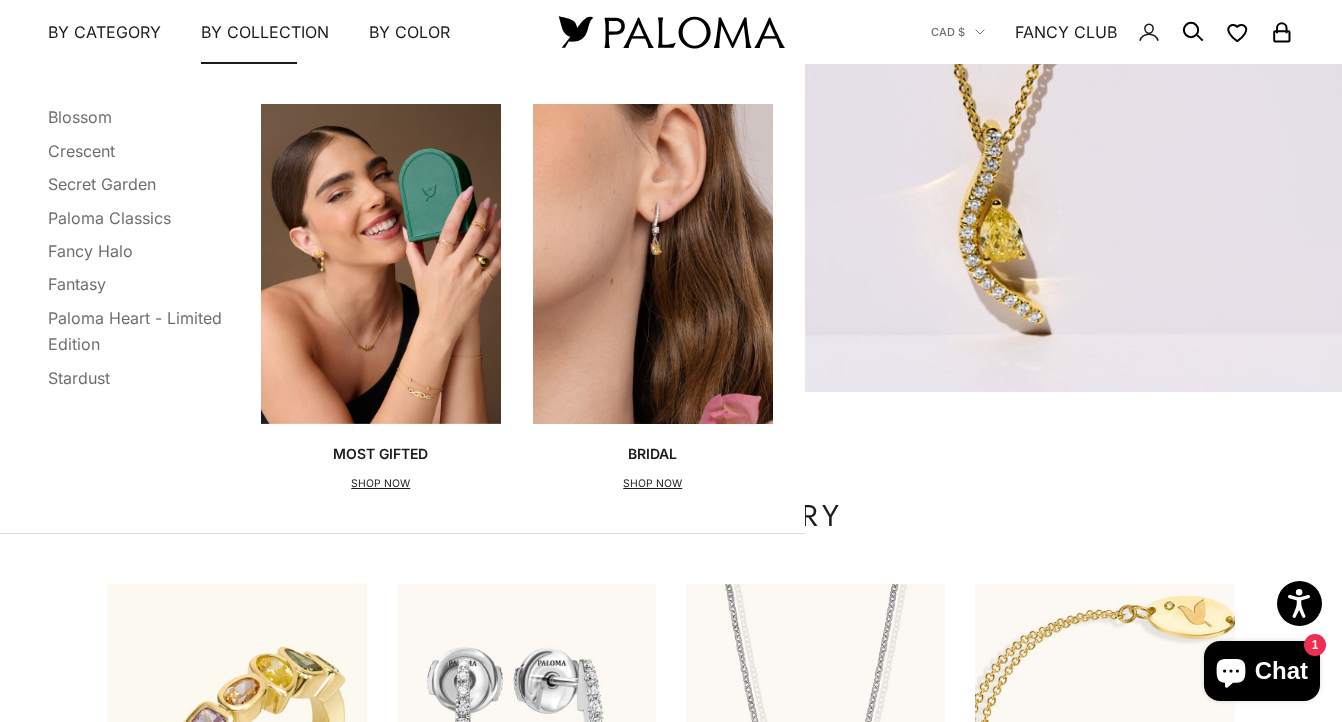 click on "By Collection" at bounding box center (265, 32) 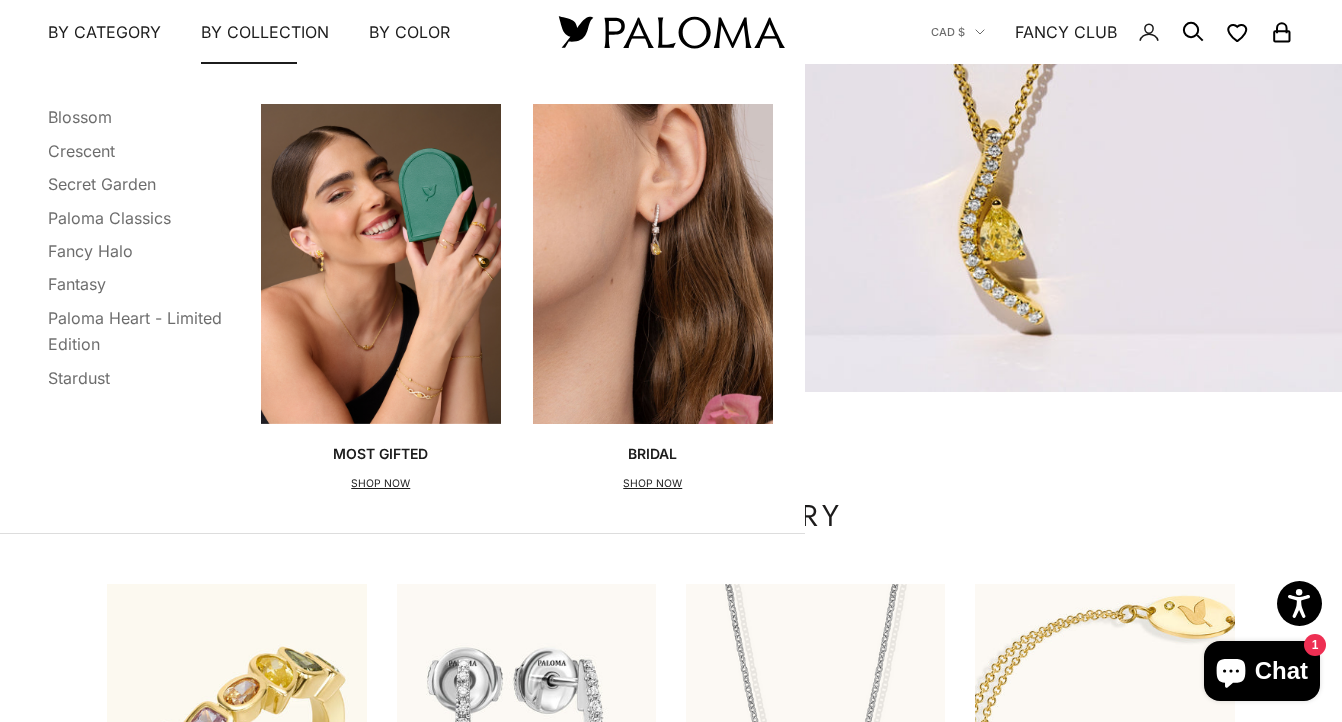 scroll, scrollTop: 0, scrollLeft: 0, axis: both 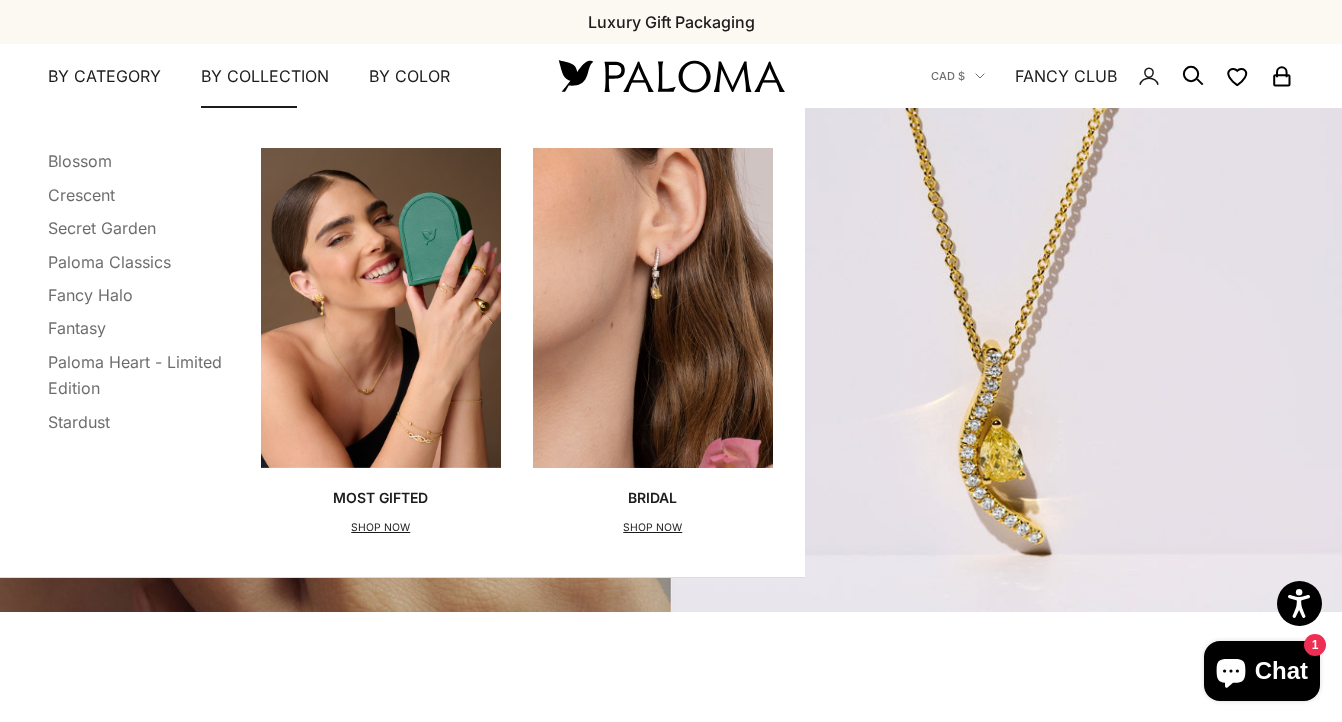 click on "By Collection" at bounding box center [265, 77] 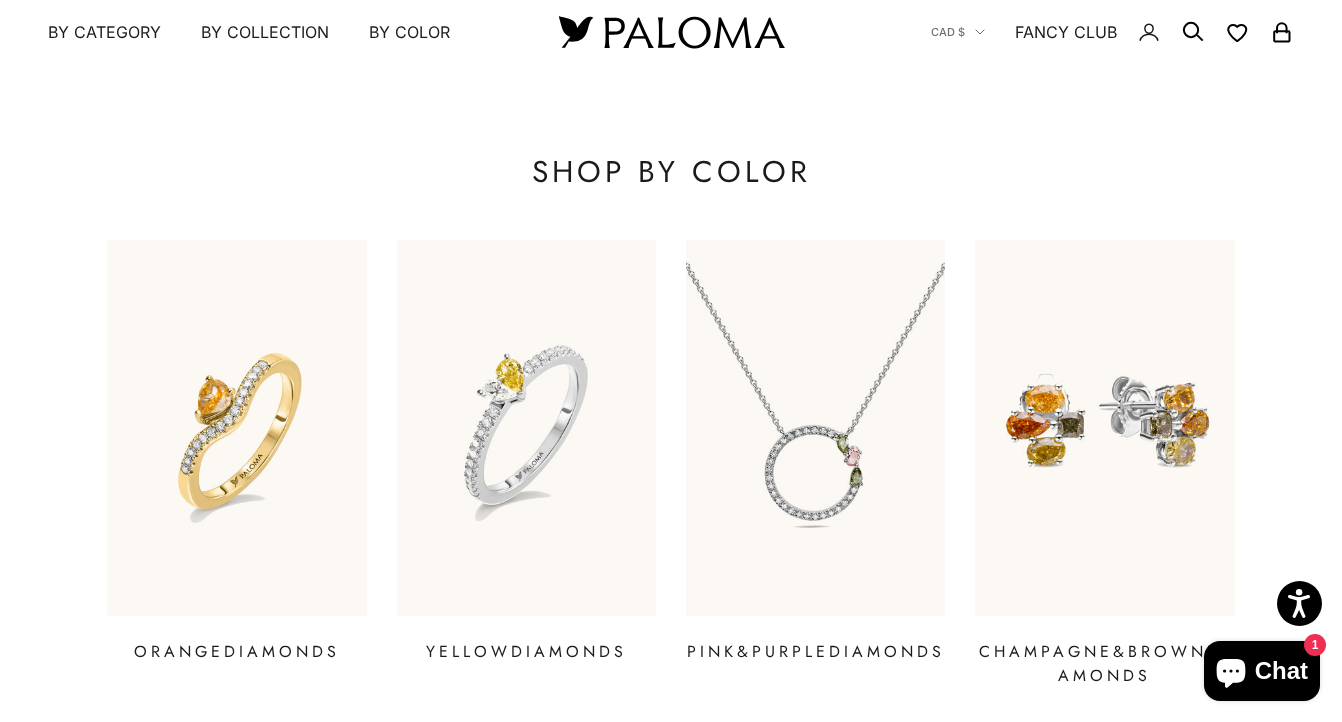 scroll, scrollTop: 2434, scrollLeft: 0, axis: vertical 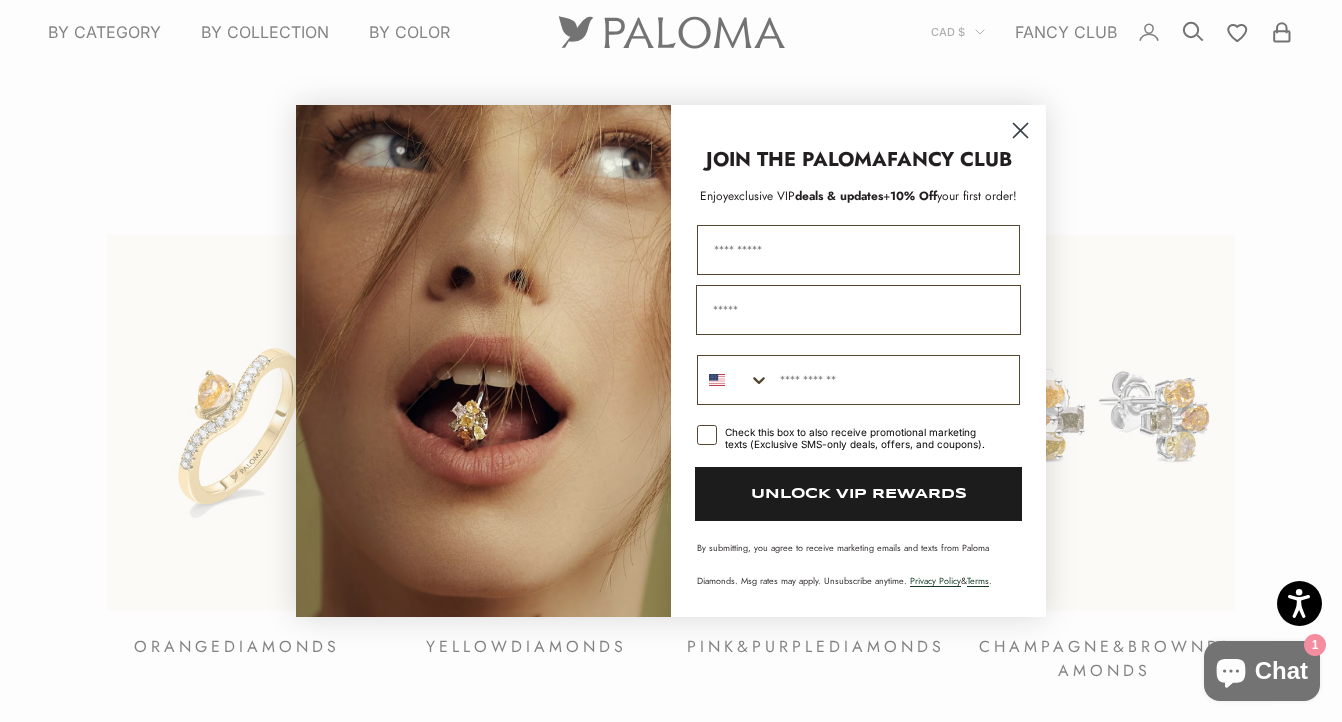 click 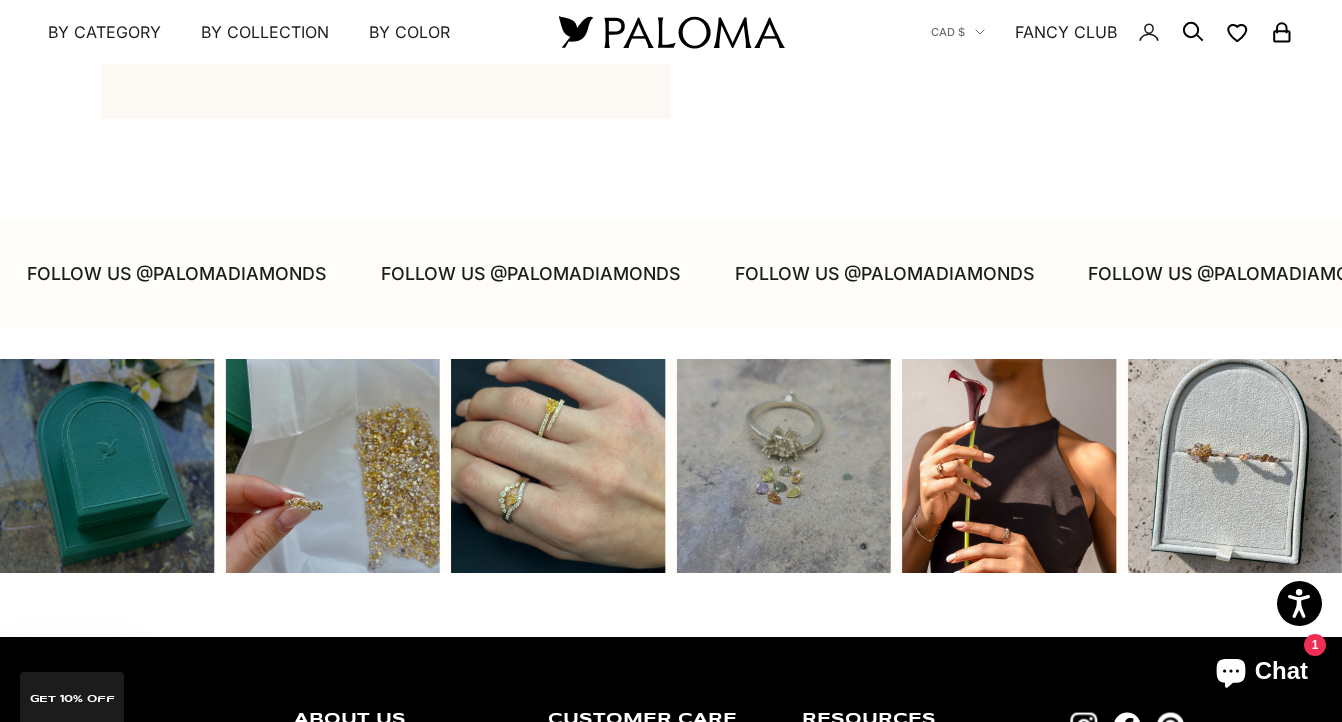 scroll, scrollTop: 4627, scrollLeft: 0, axis: vertical 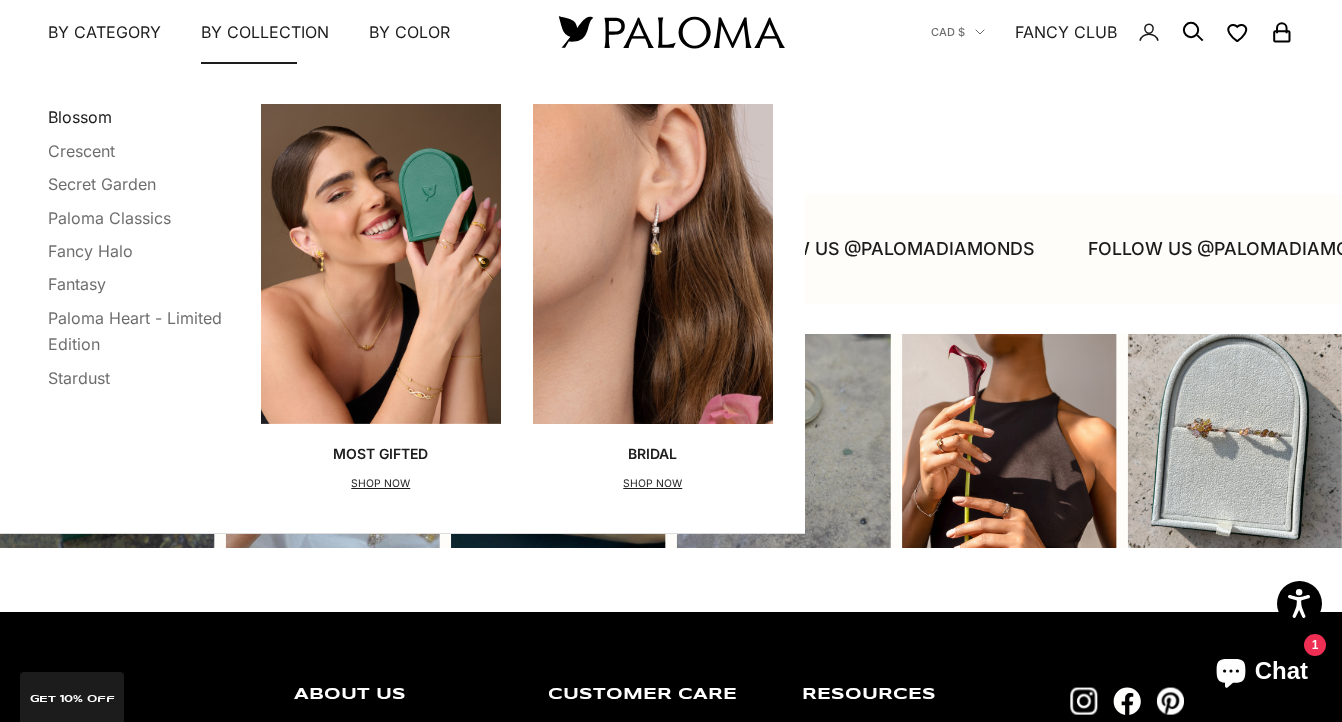 click on "Blossom" at bounding box center (80, 117) 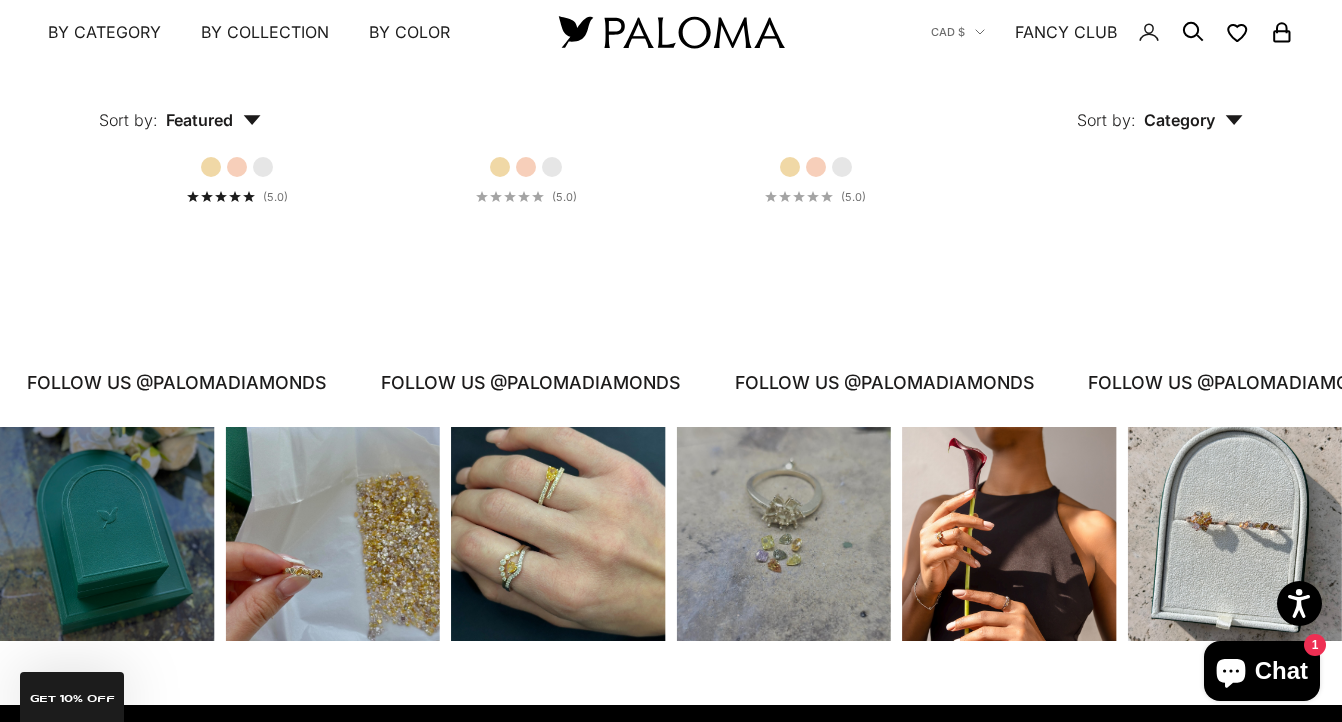 scroll, scrollTop: 1440, scrollLeft: 0, axis: vertical 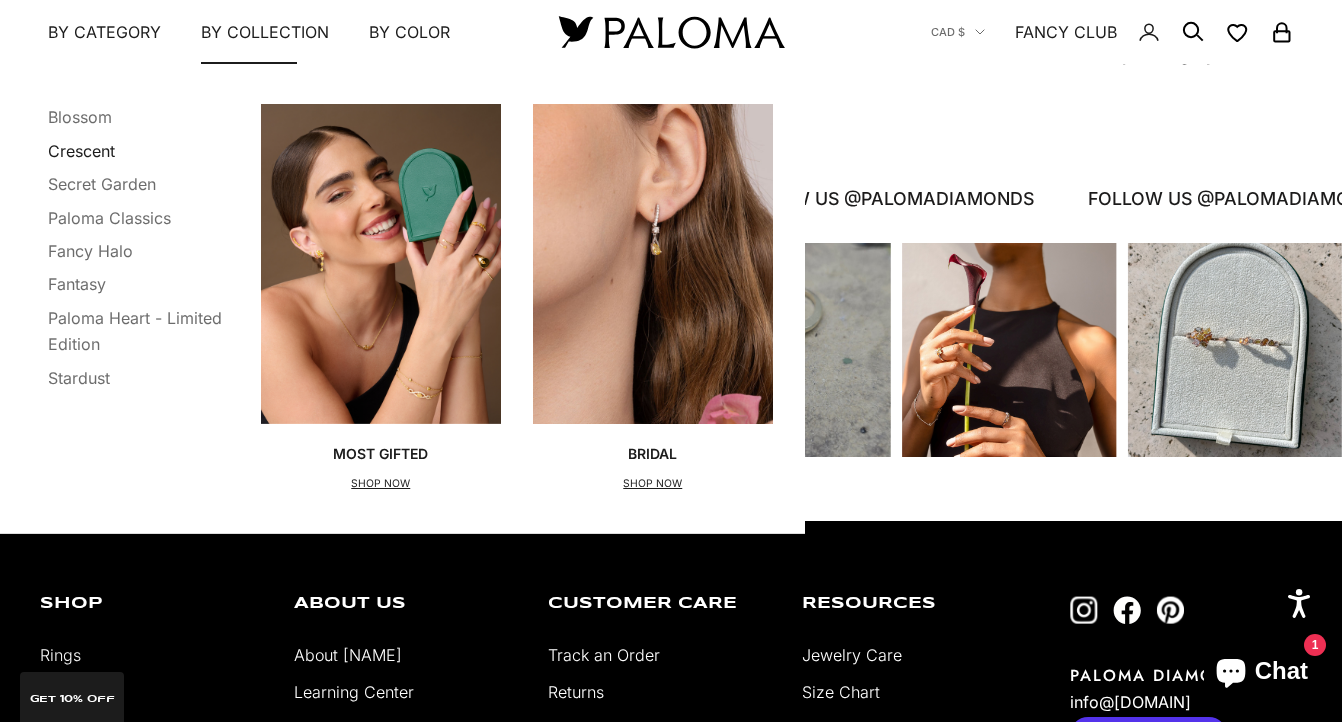 click on "Crescent" at bounding box center [81, 150] 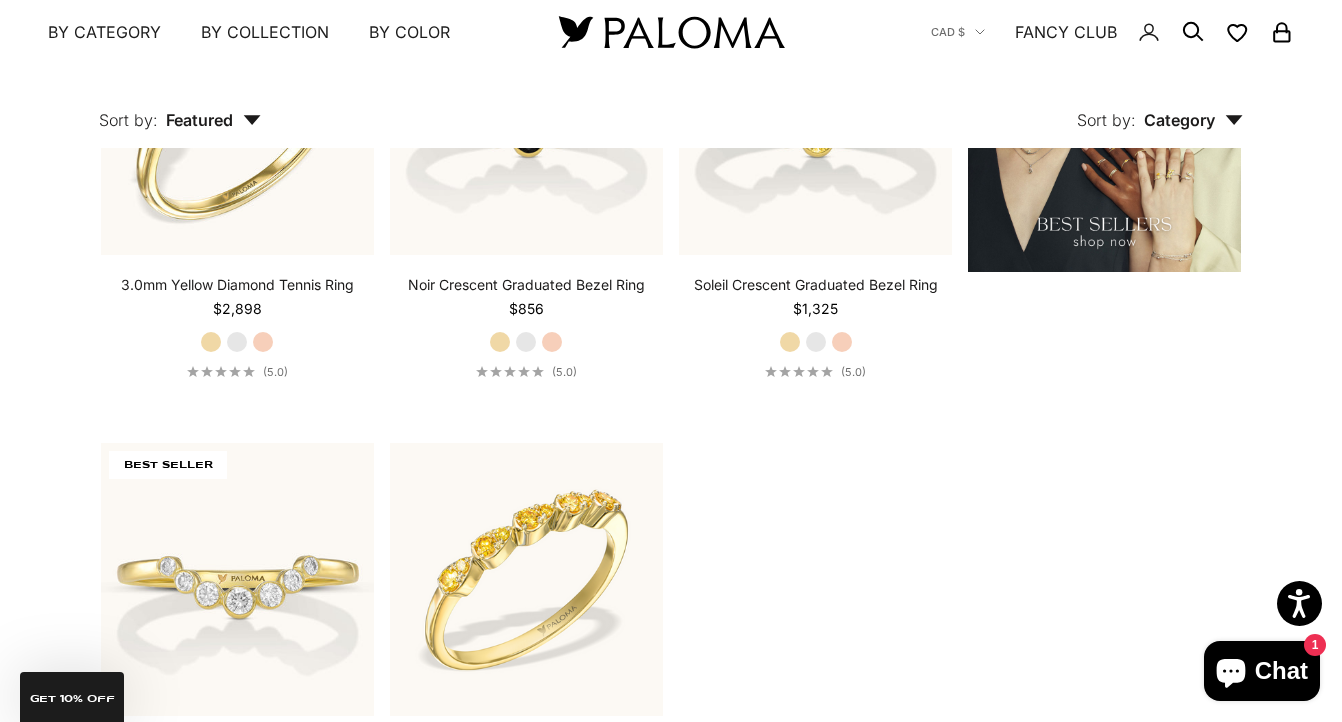 scroll, scrollTop: 2554, scrollLeft: 0, axis: vertical 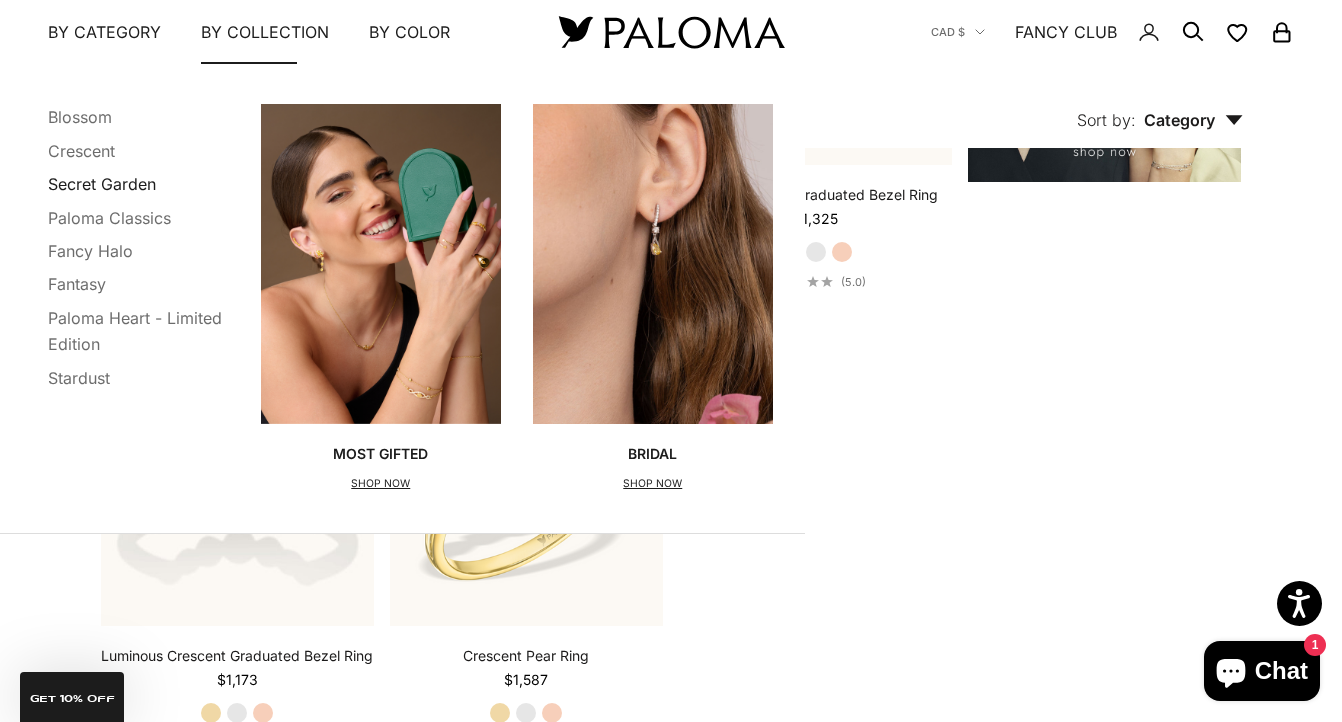 click on "Secret Garden" at bounding box center (102, 184) 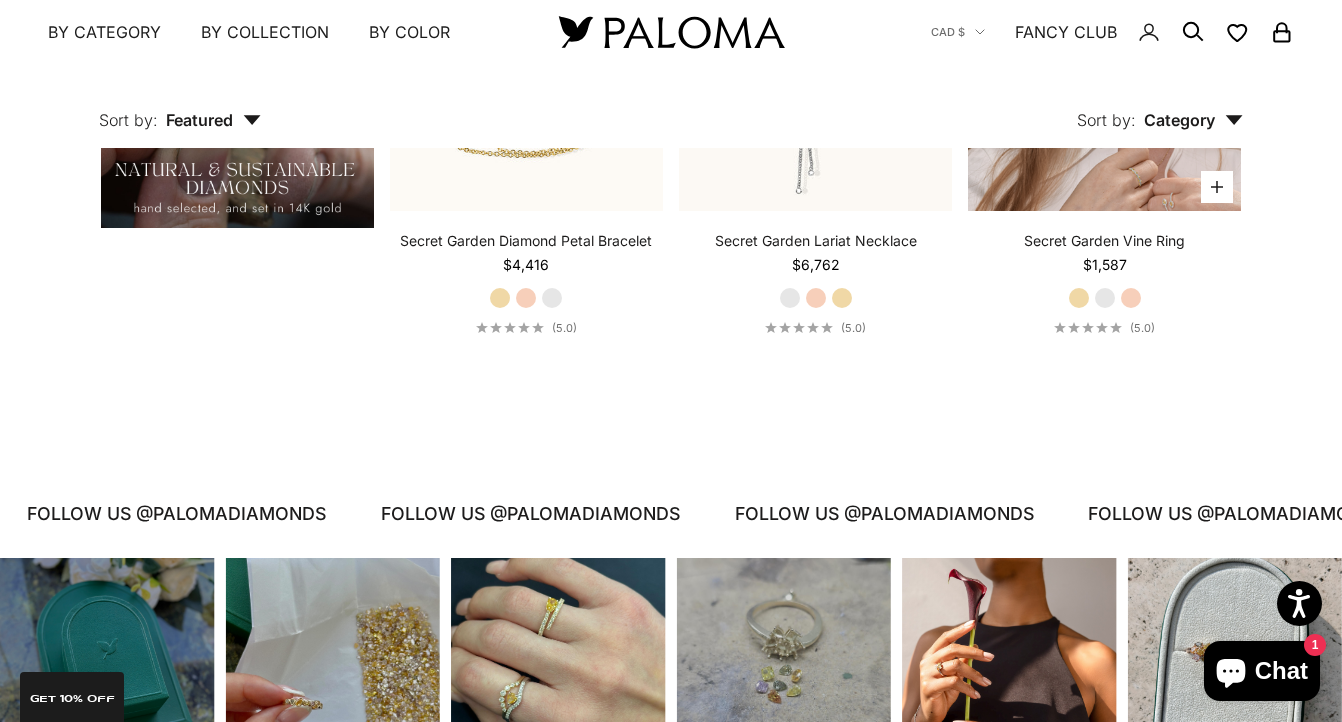 scroll, scrollTop: 1477, scrollLeft: 0, axis: vertical 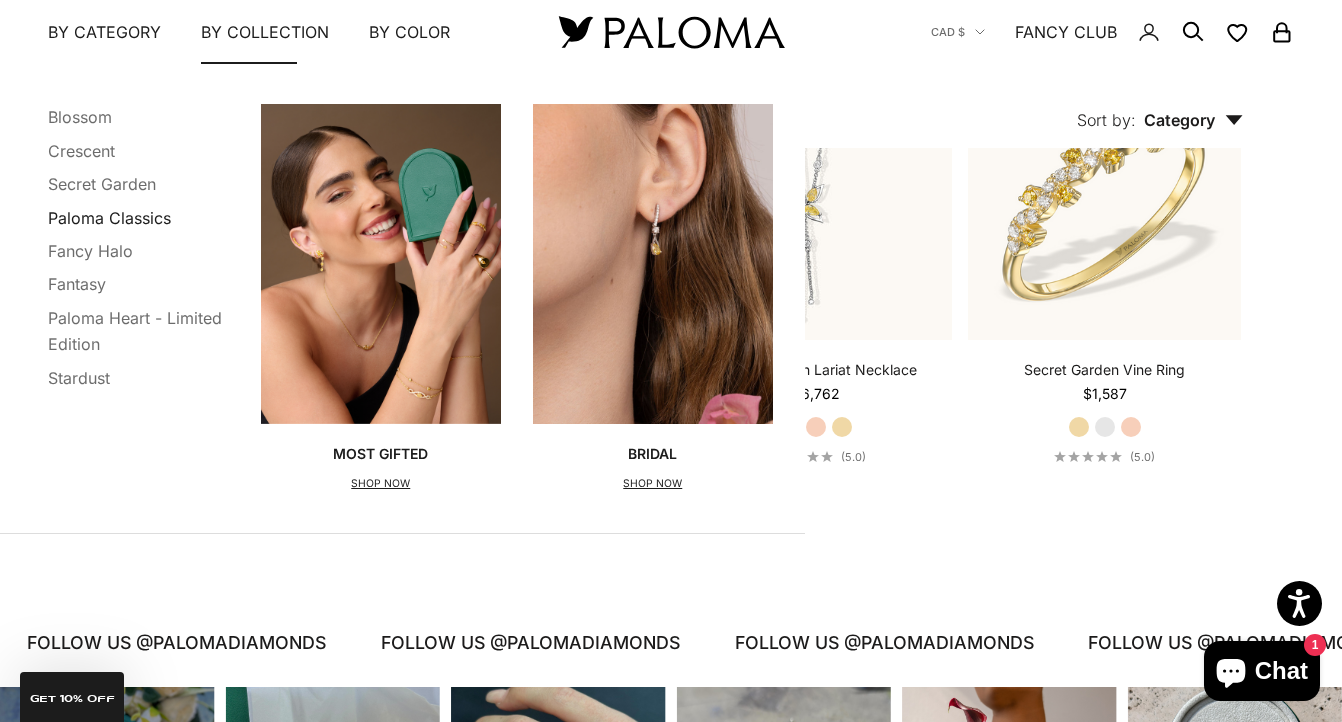 click on "Paloma Classics" at bounding box center [109, 217] 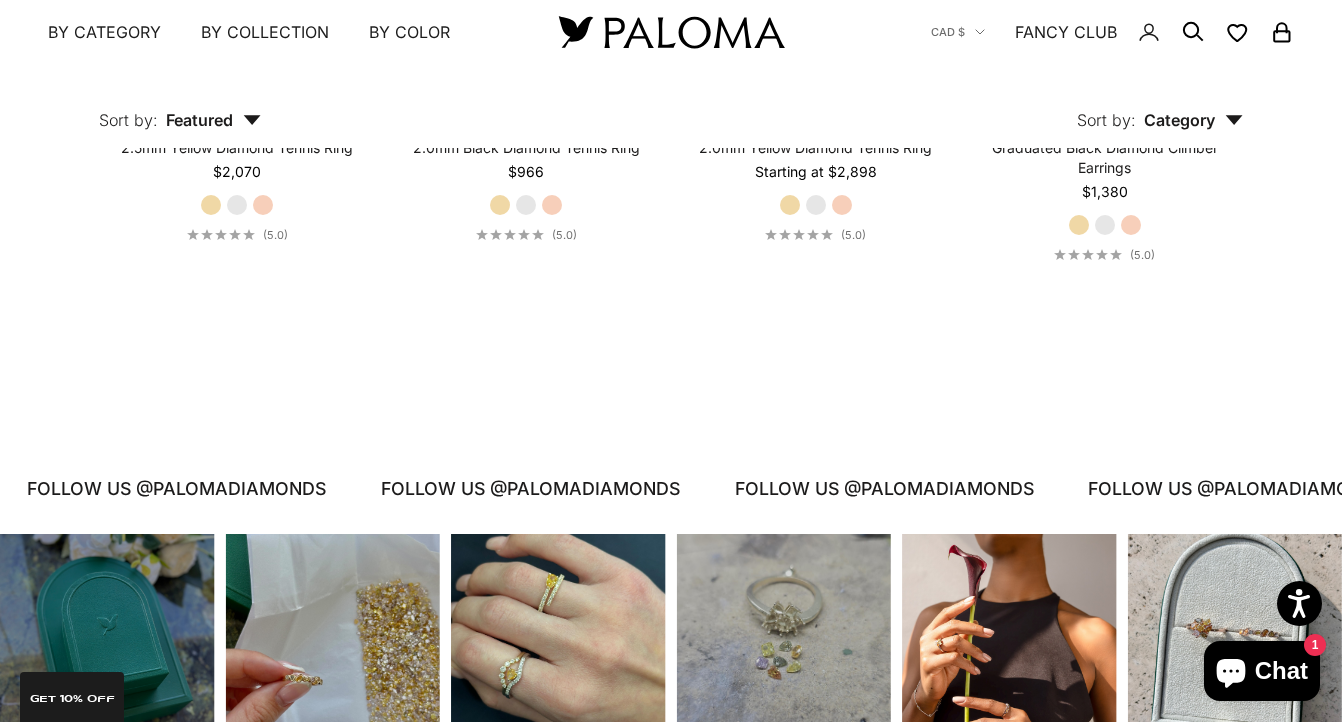 scroll, scrollTop: 5451, scrollLeft: 0, axis: vertical 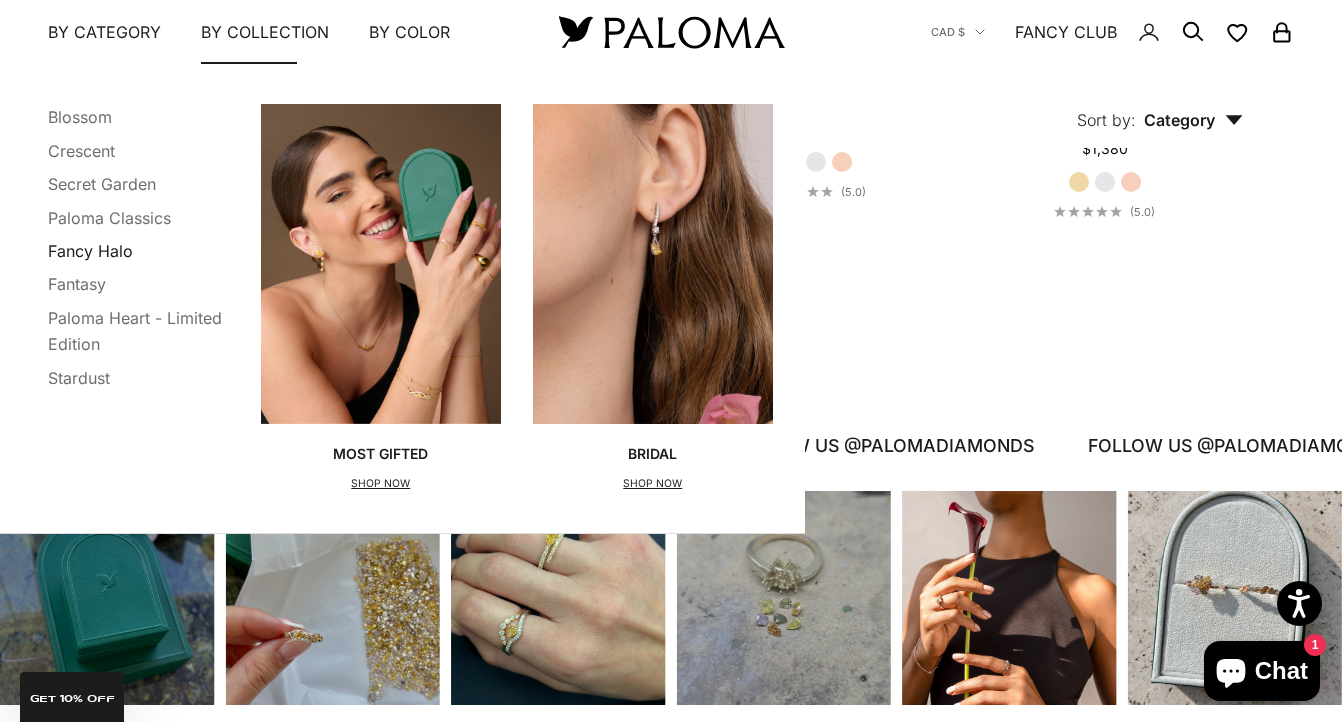 click on "Fancy Halo" at bounding box center [90, 251] 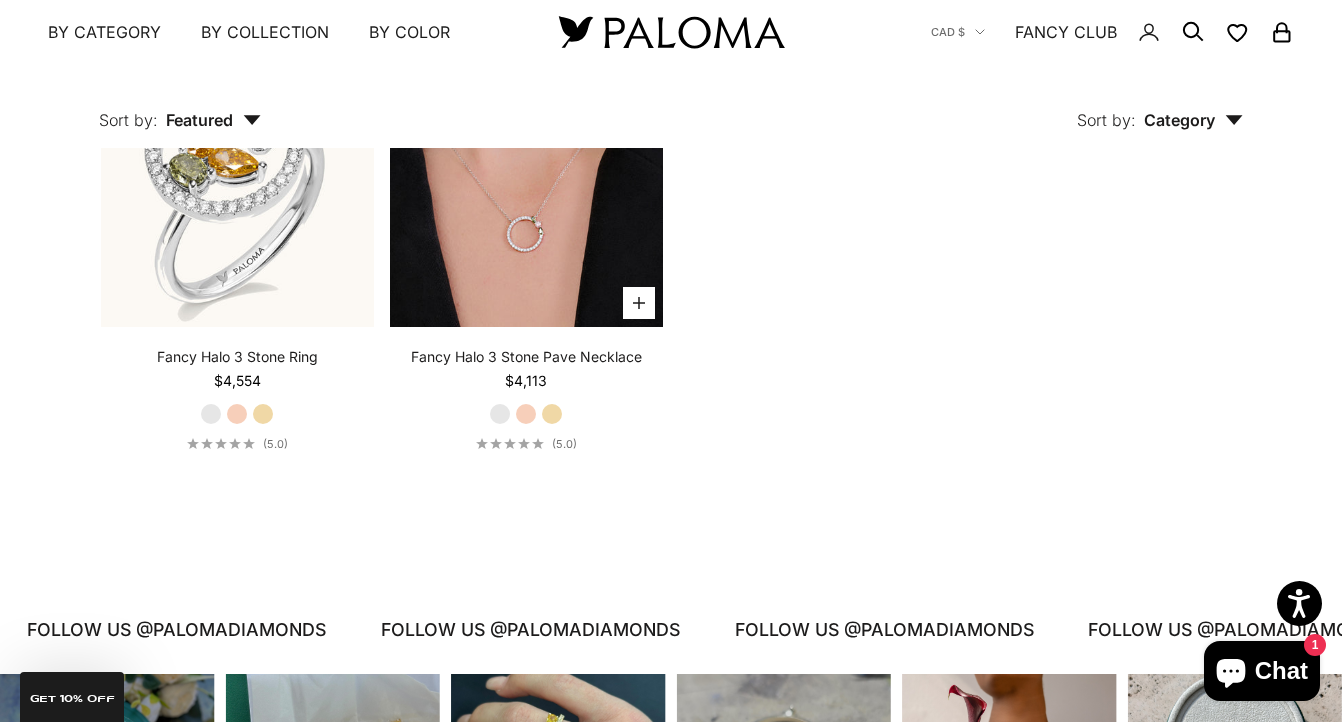 scroll, scrollTop: 1216, scrollLeft: 0, axis: vertical 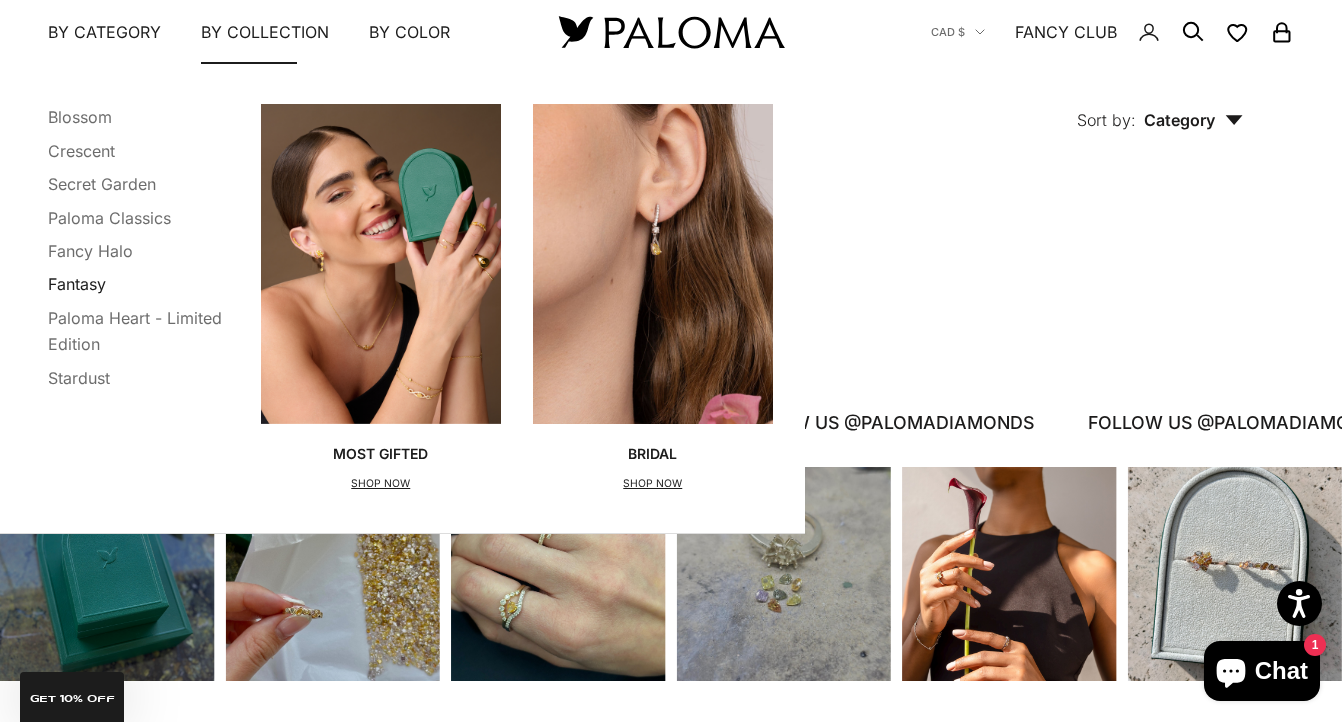 click on "Fantasy" at bounding box center (77, 284) 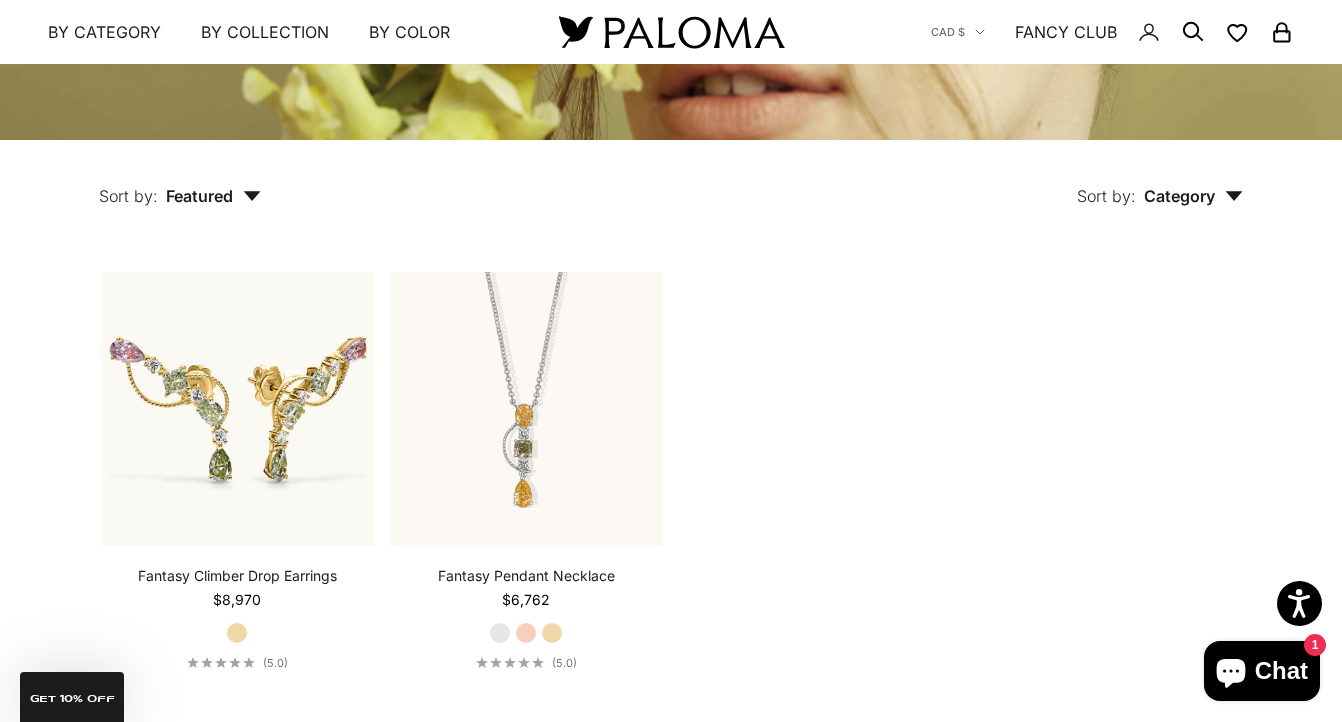 scroll, scrollTop: 345, scrollLeft: 0, axis: vertical 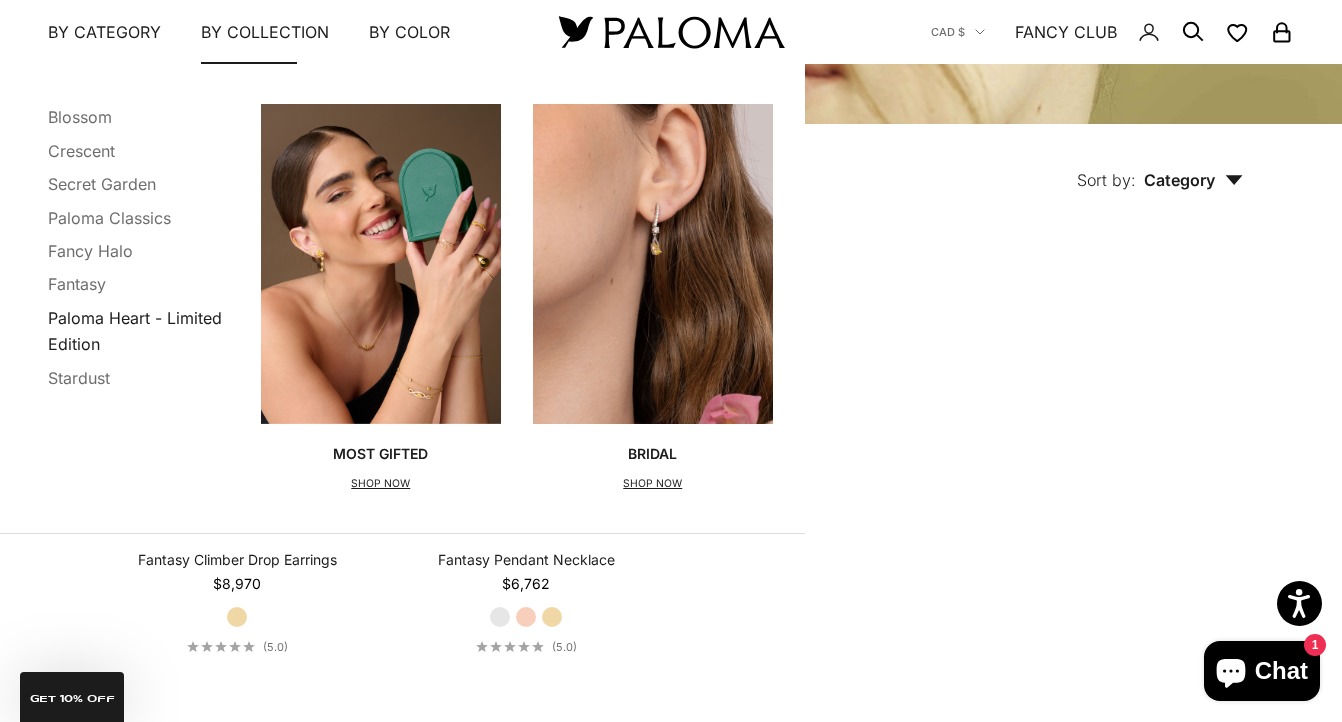 click on "Paloma Heart - Limited Edition" at bounding box center (135, 330) 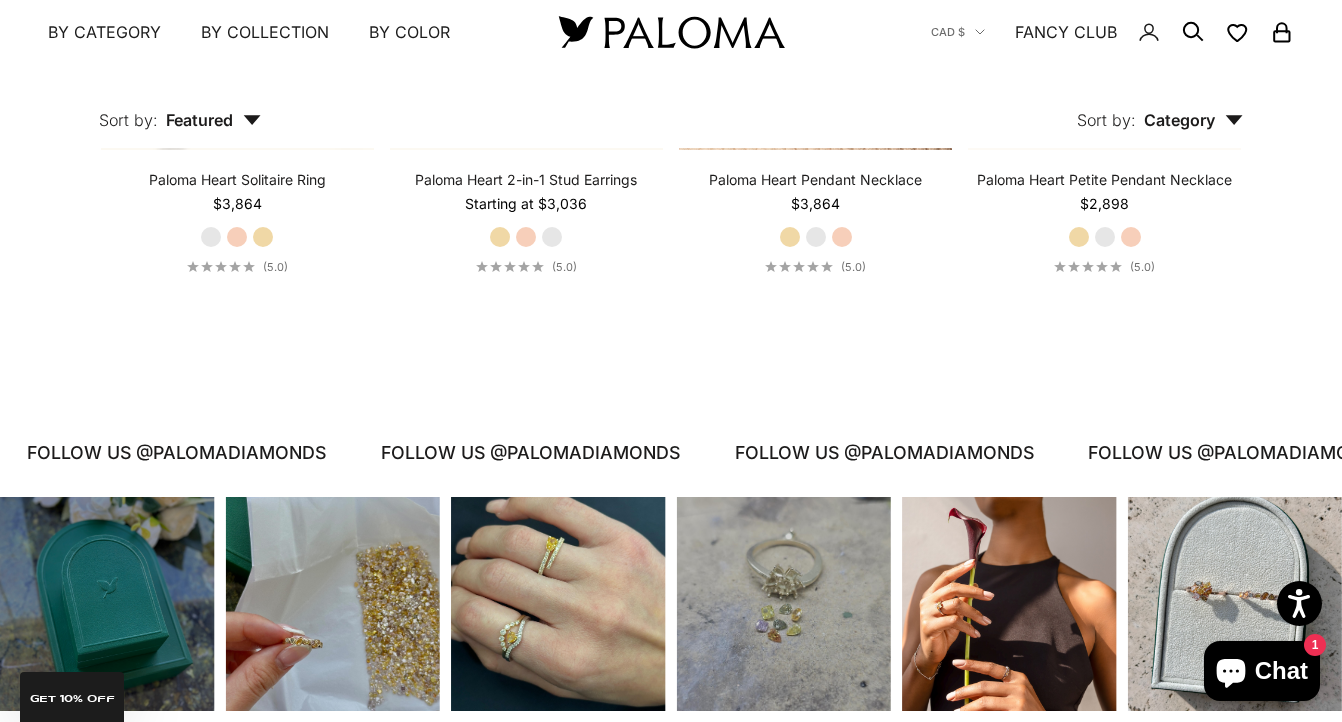 scroll, scrollTop: 628, scrollLeft: 0, axis: vertical 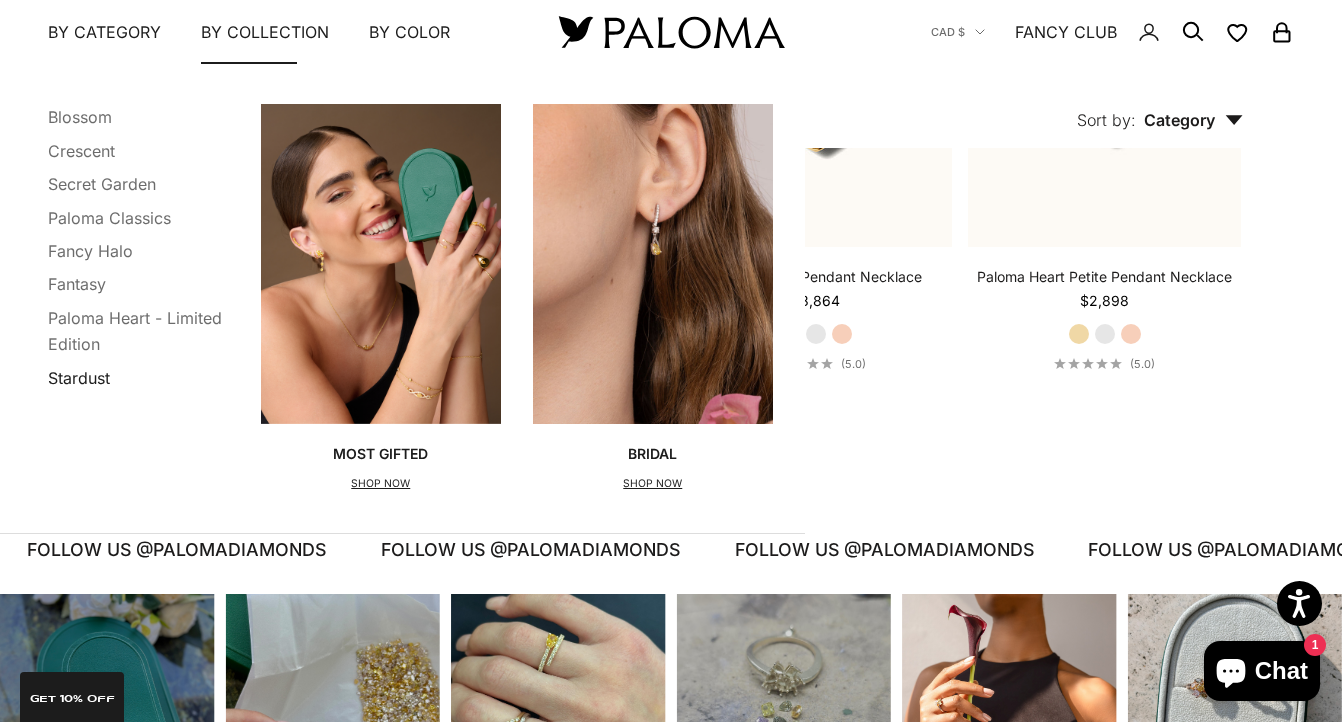click on "Stardust" at bounding box center [79, 377] 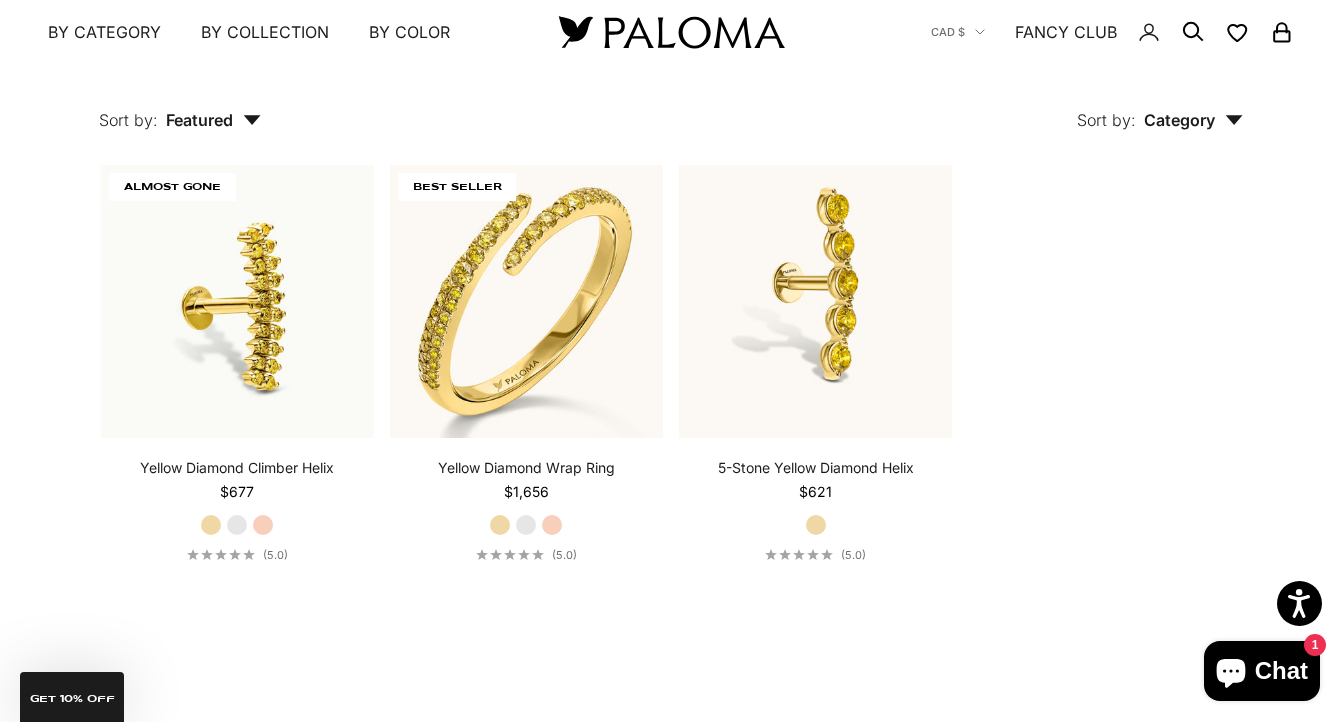 scroll, scrollTop: 5102, scrollLeft: 0, axis: vertical 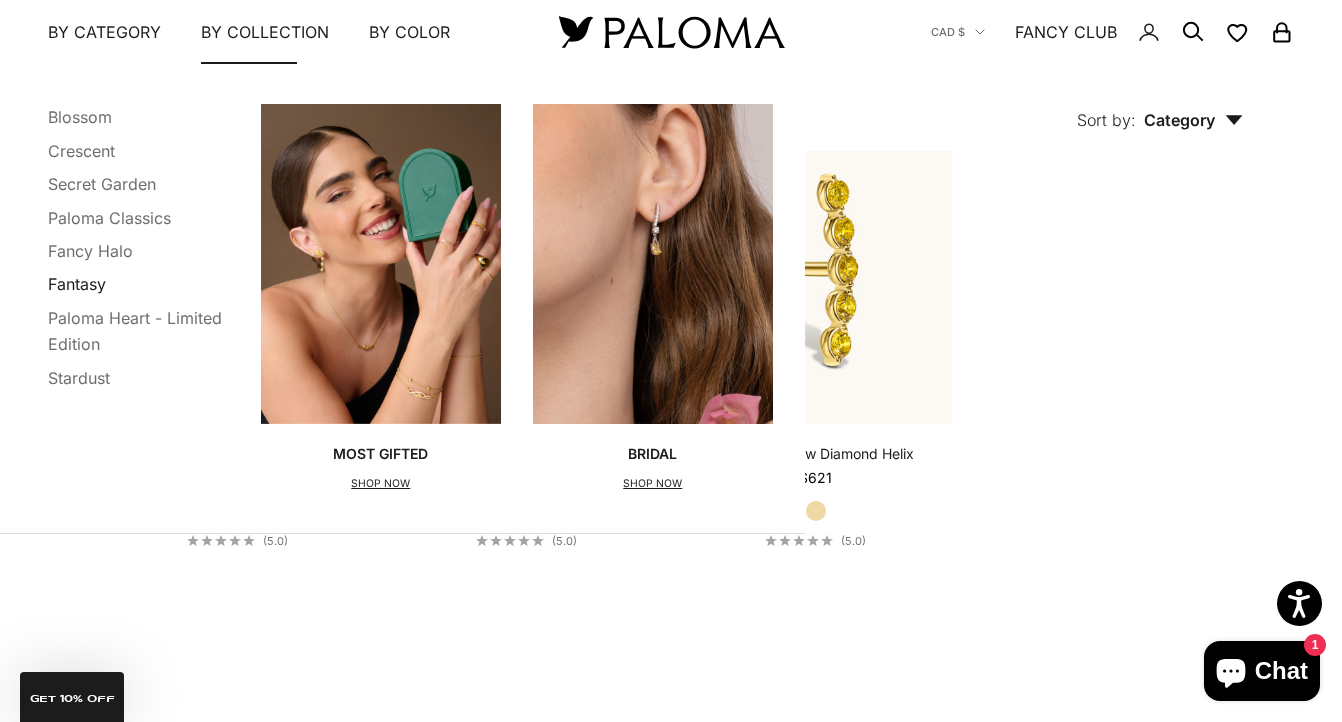 click on "Fantasy" at bounding box center (77, 284) 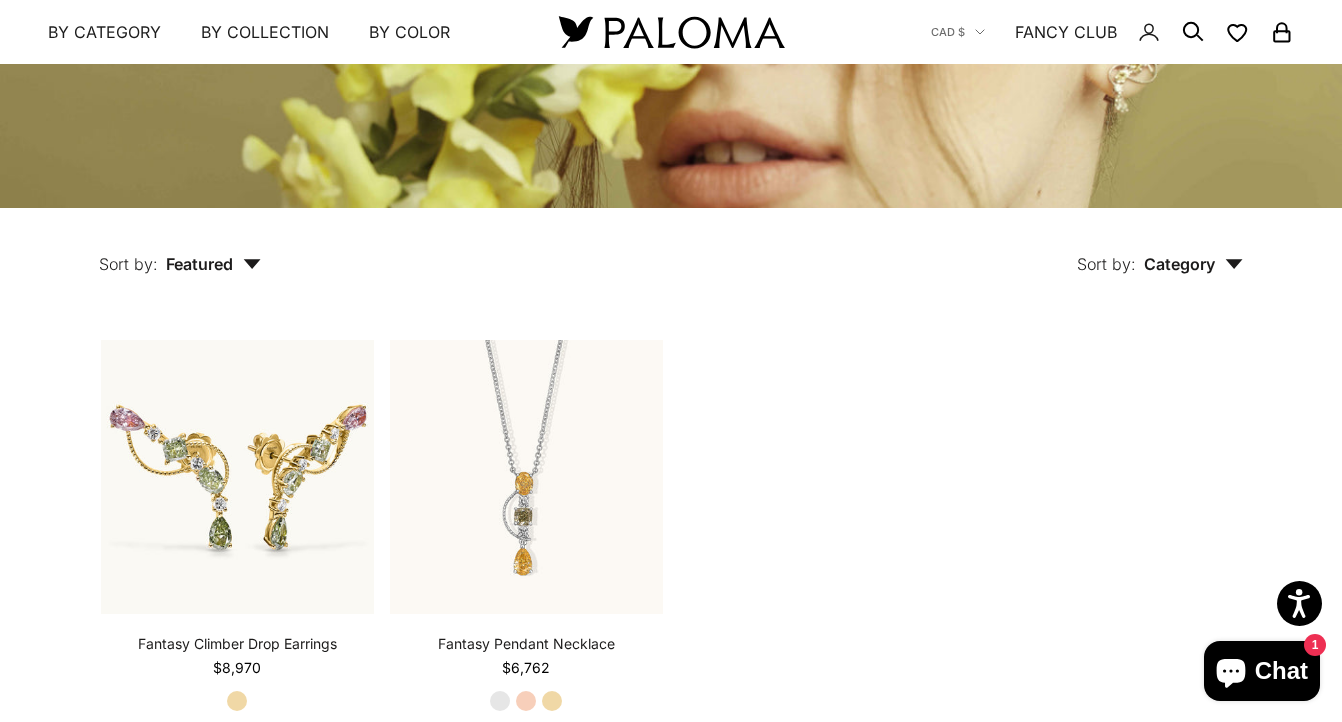 scroll, scrollTop: 396, scrollLeft: 0, axis: vertical 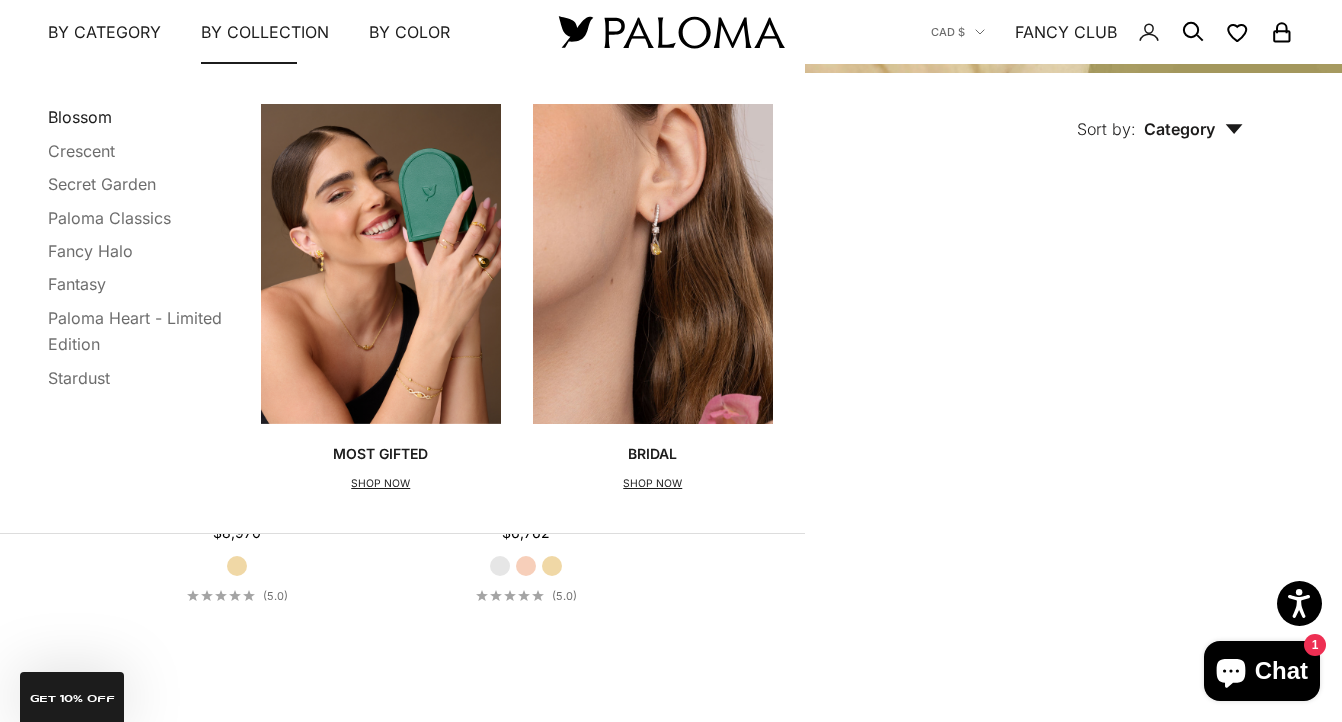 click on "Blossom" at bounding box center (80, 117) 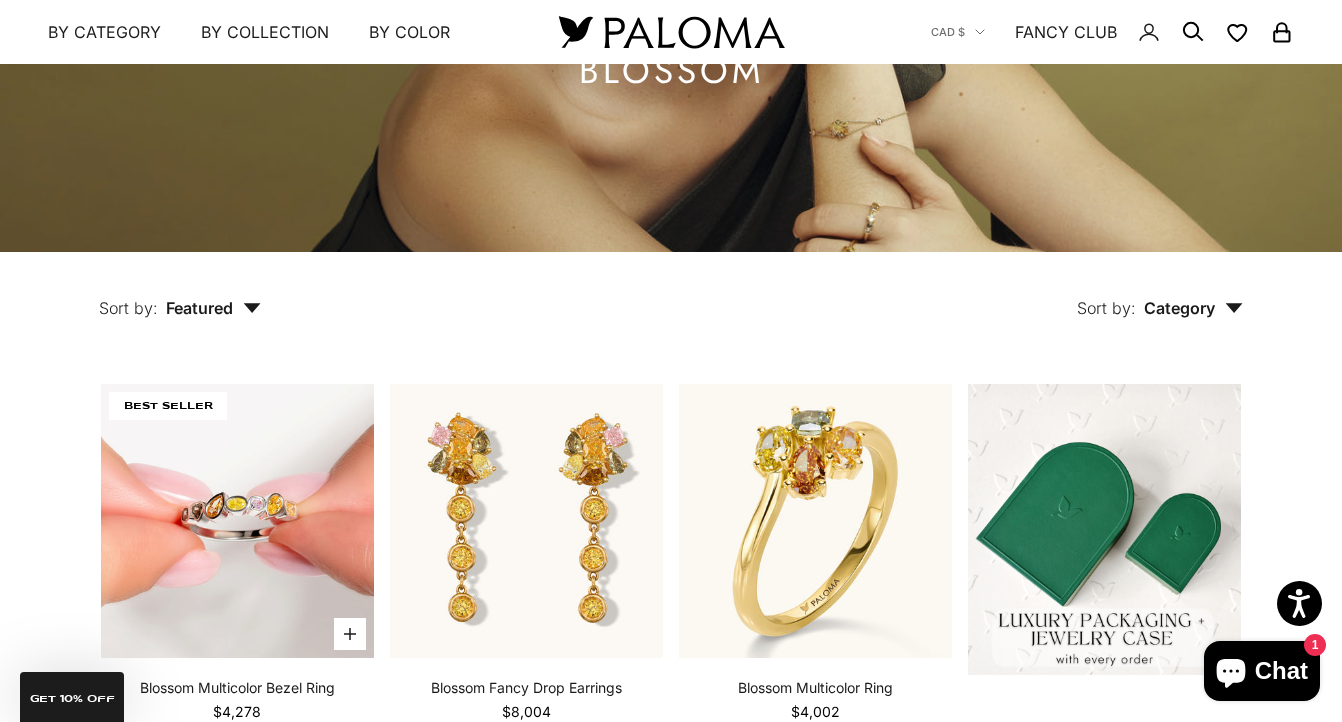 scroll, scrollTop: 212, scrollLeft: 0, axis: vertical 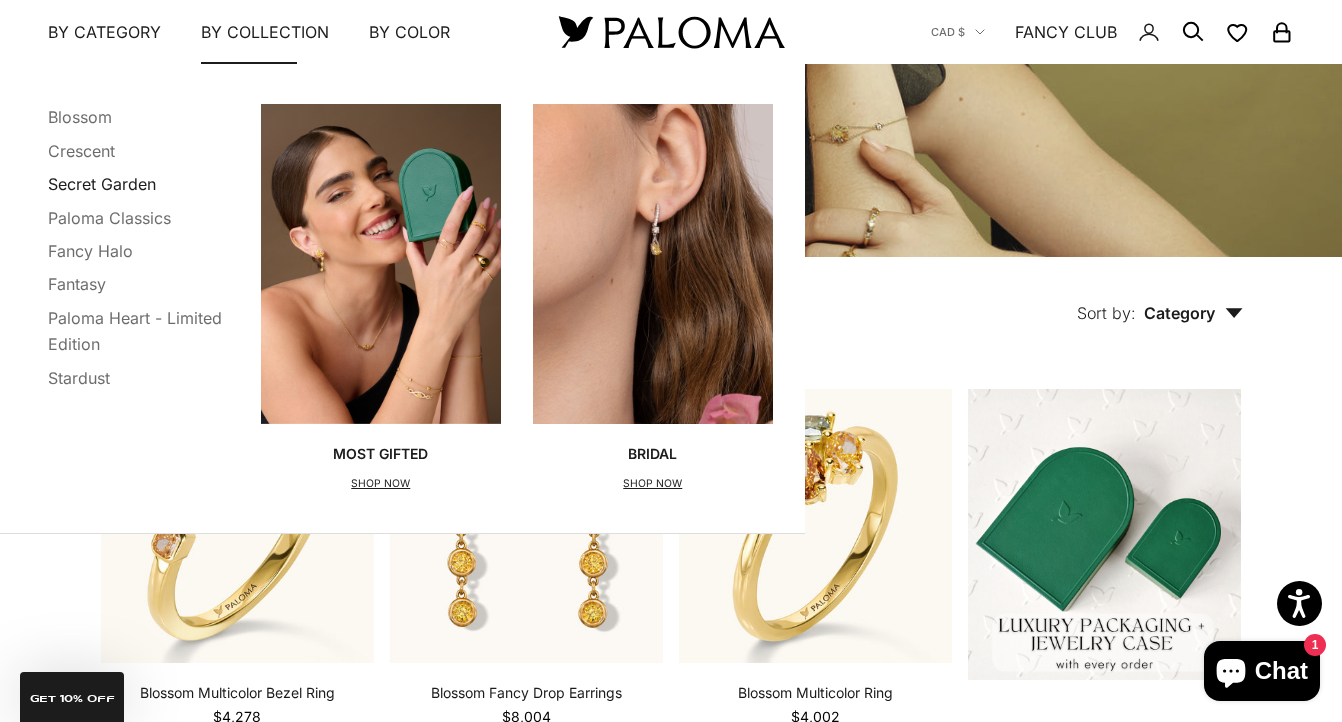 click on "Secret Garden" at bounding box center [102, 184] 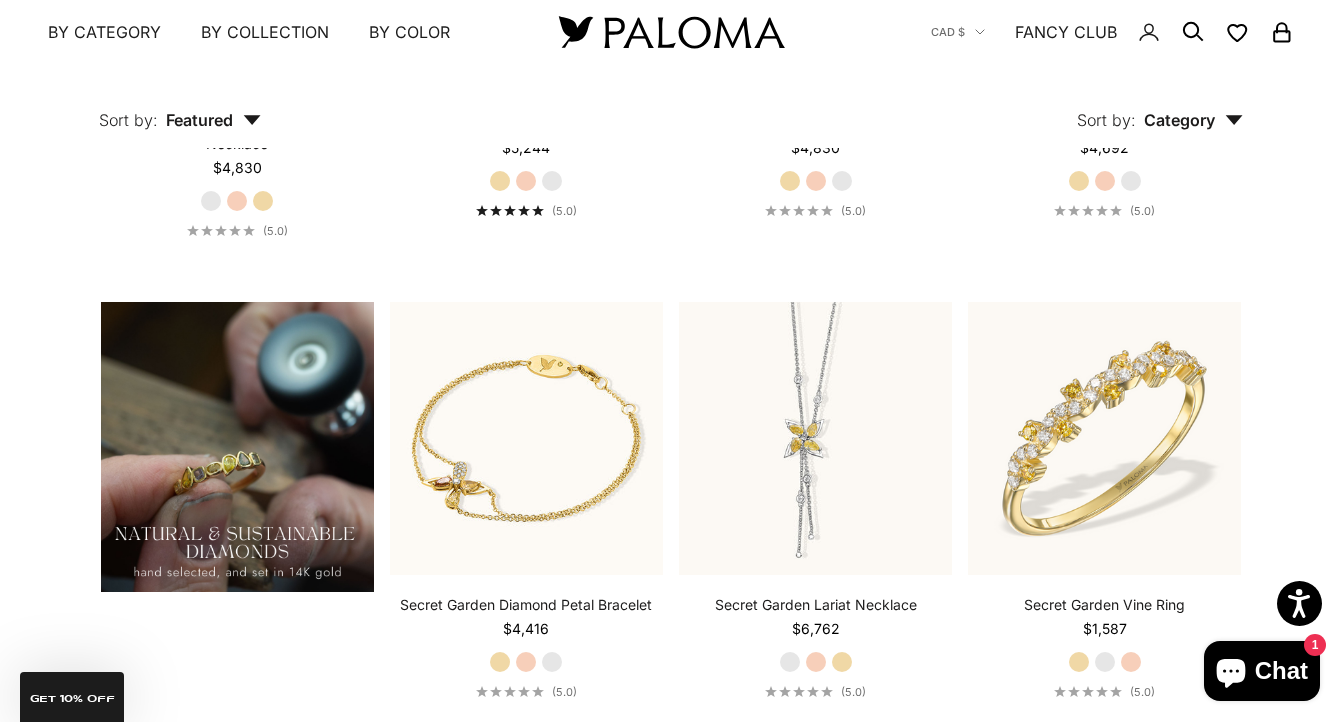 scroll, scrollTop: 1247, scrollLeft: 0, axis: vertical 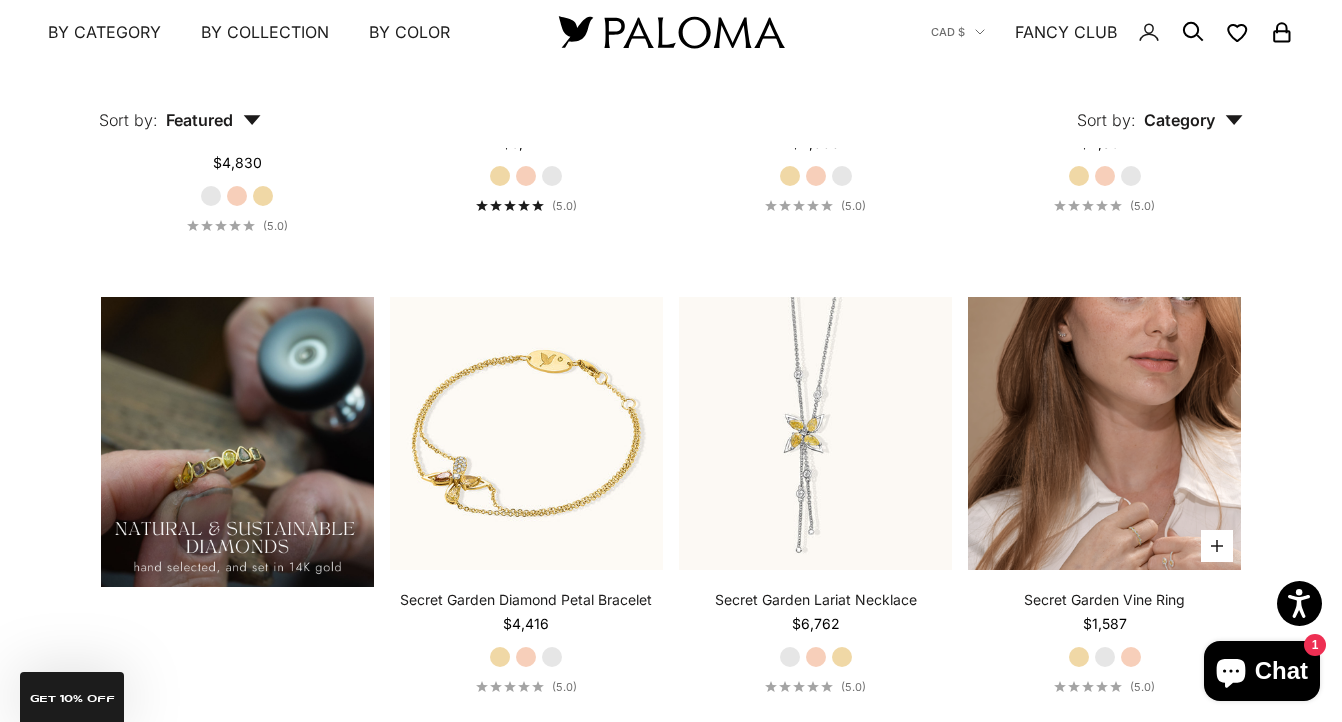 click at bounding box center [1104, 433] 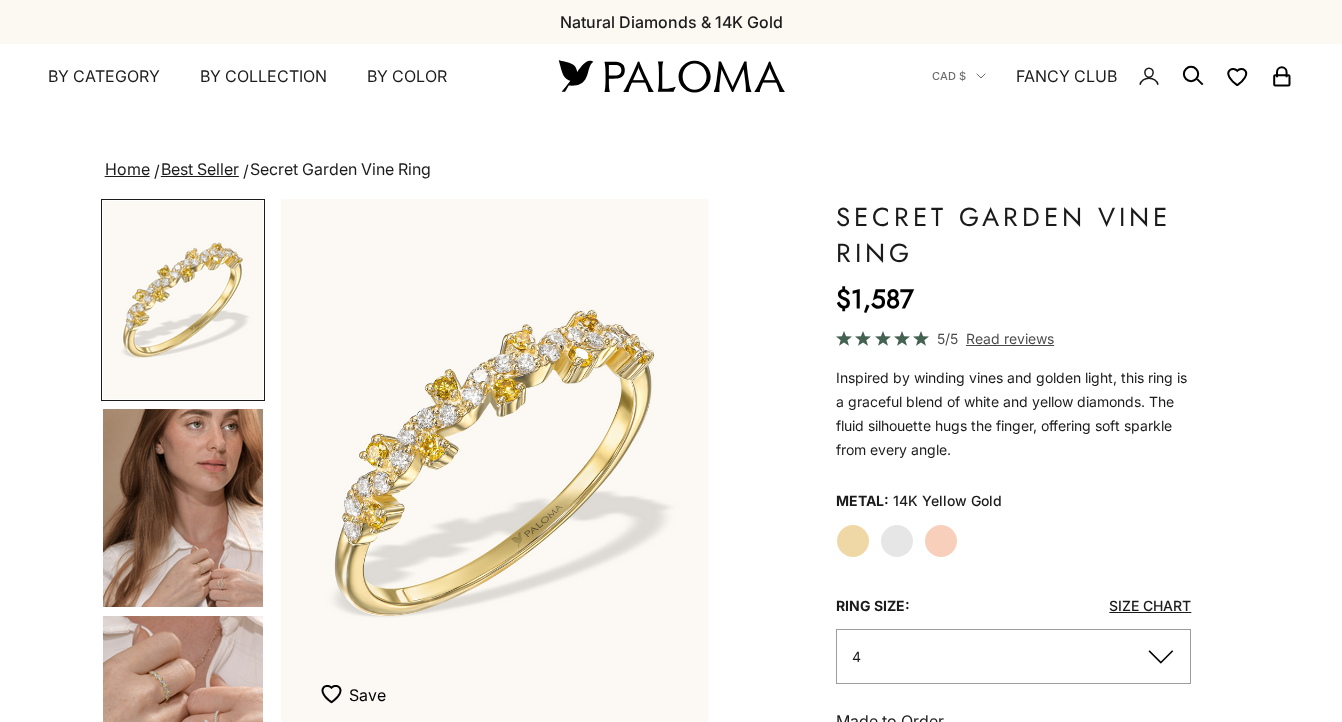 scroll, scrollTop: 0, scrollLeft: 0, axis: both 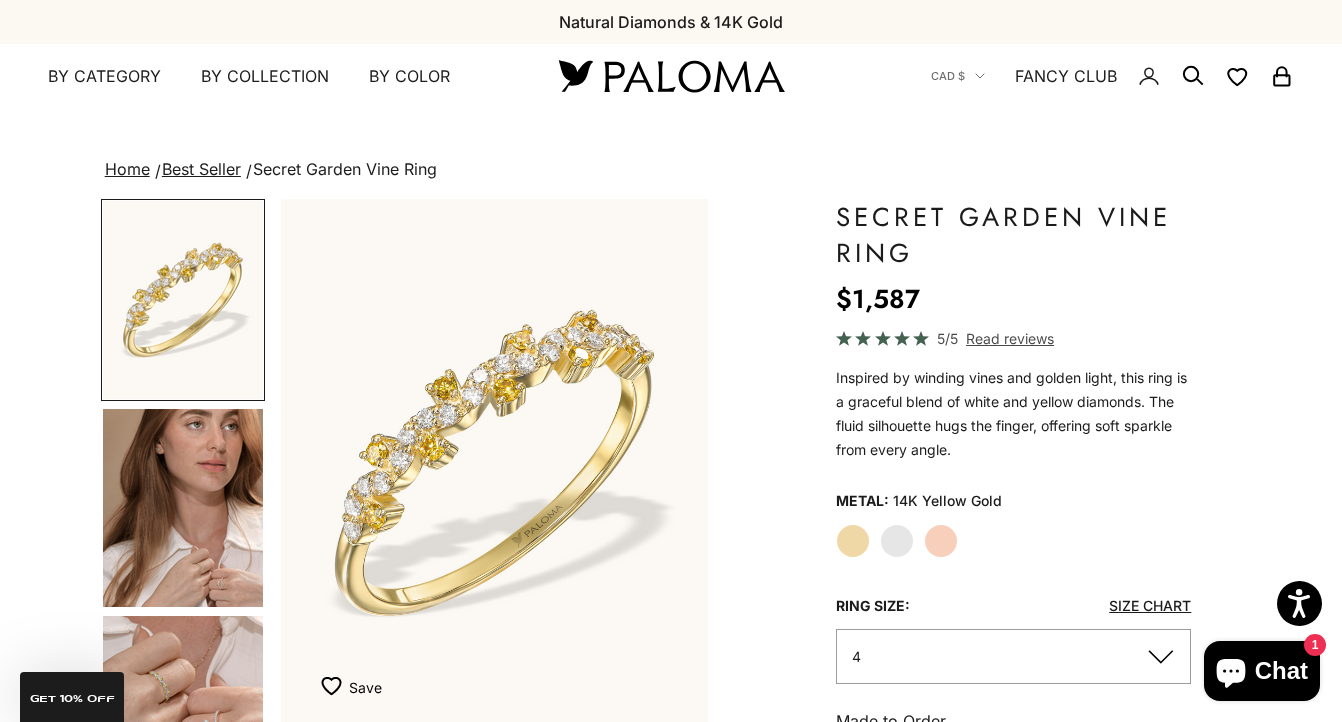 click at bounding box center (183, 508) 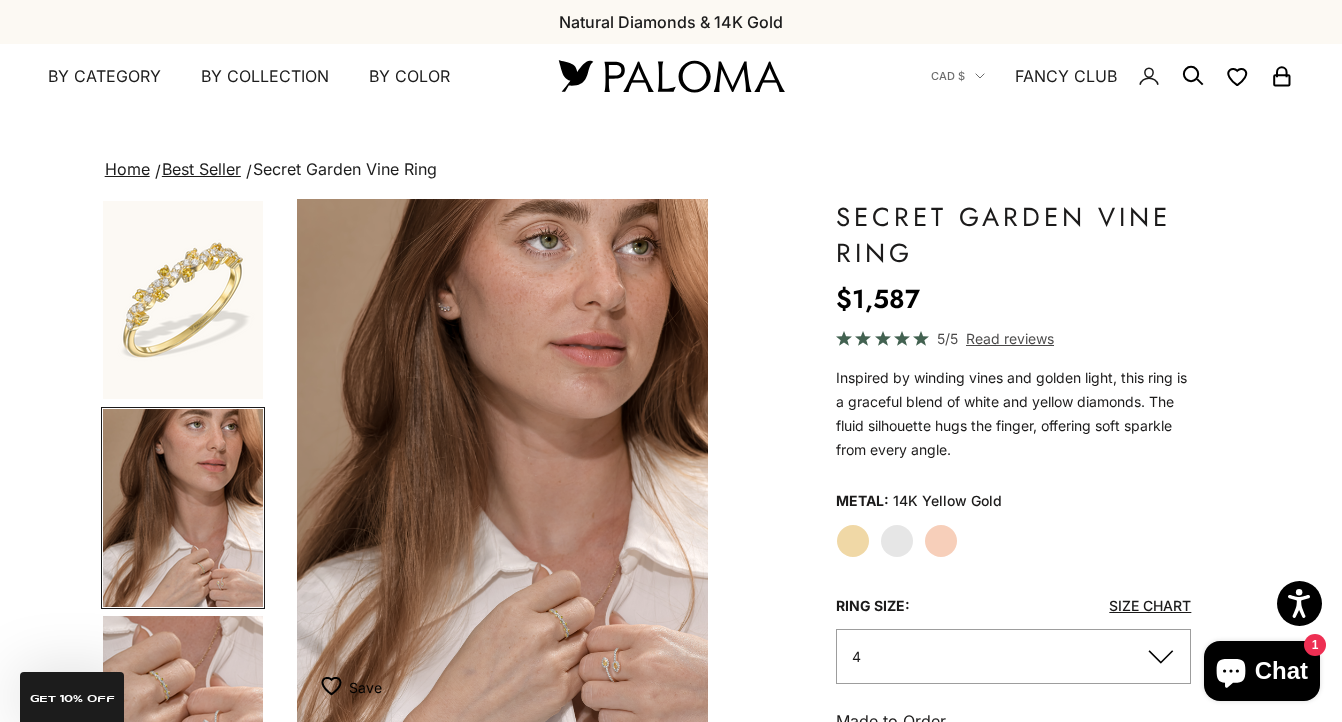 scroll, scrollTop: 0, scrollLeft: 451, axis: horizontal 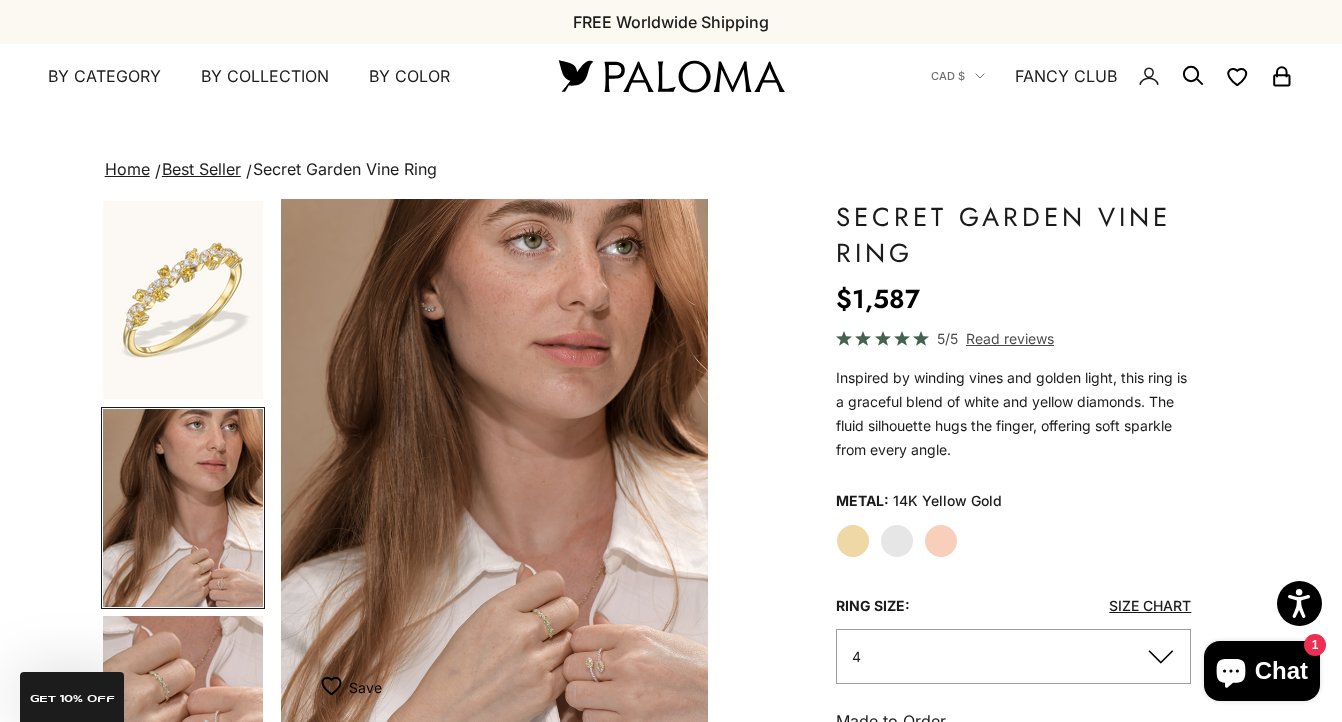 click at bounding box center [183, 715] 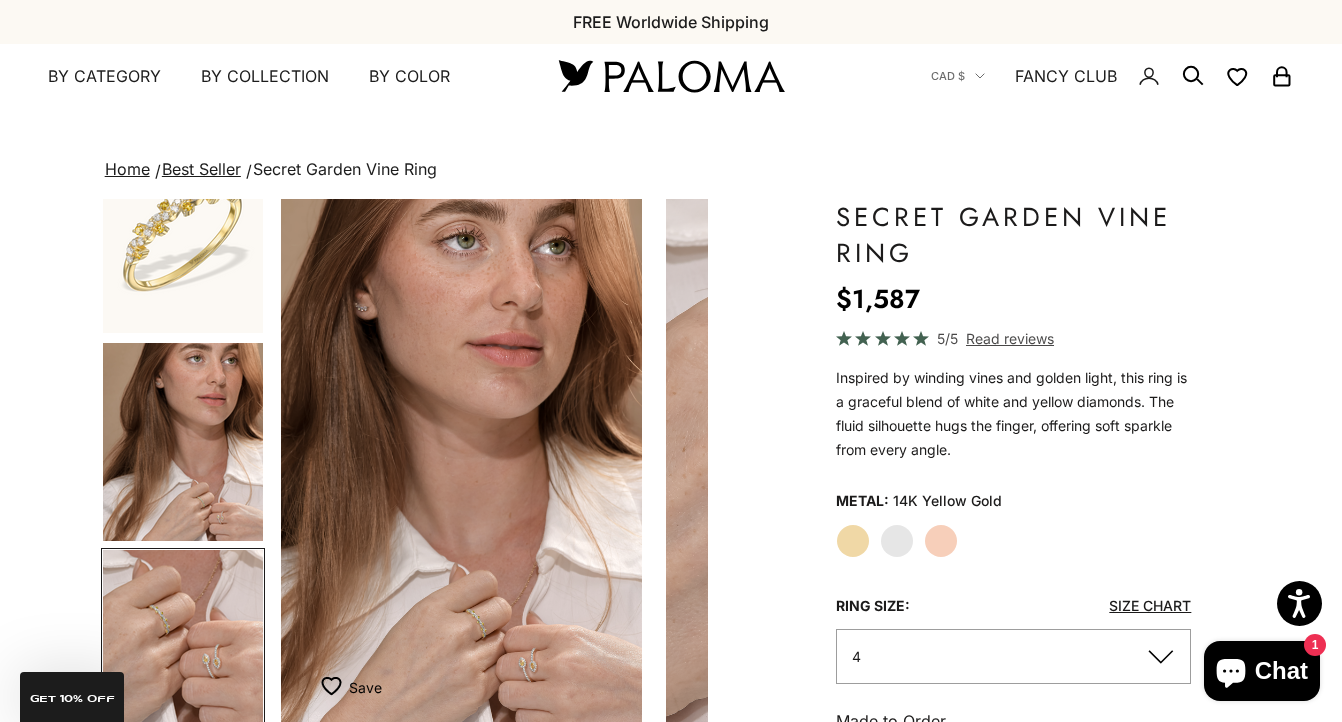 scroll, scrollTop: 0, scrollLeft: 651, axis: horizontal 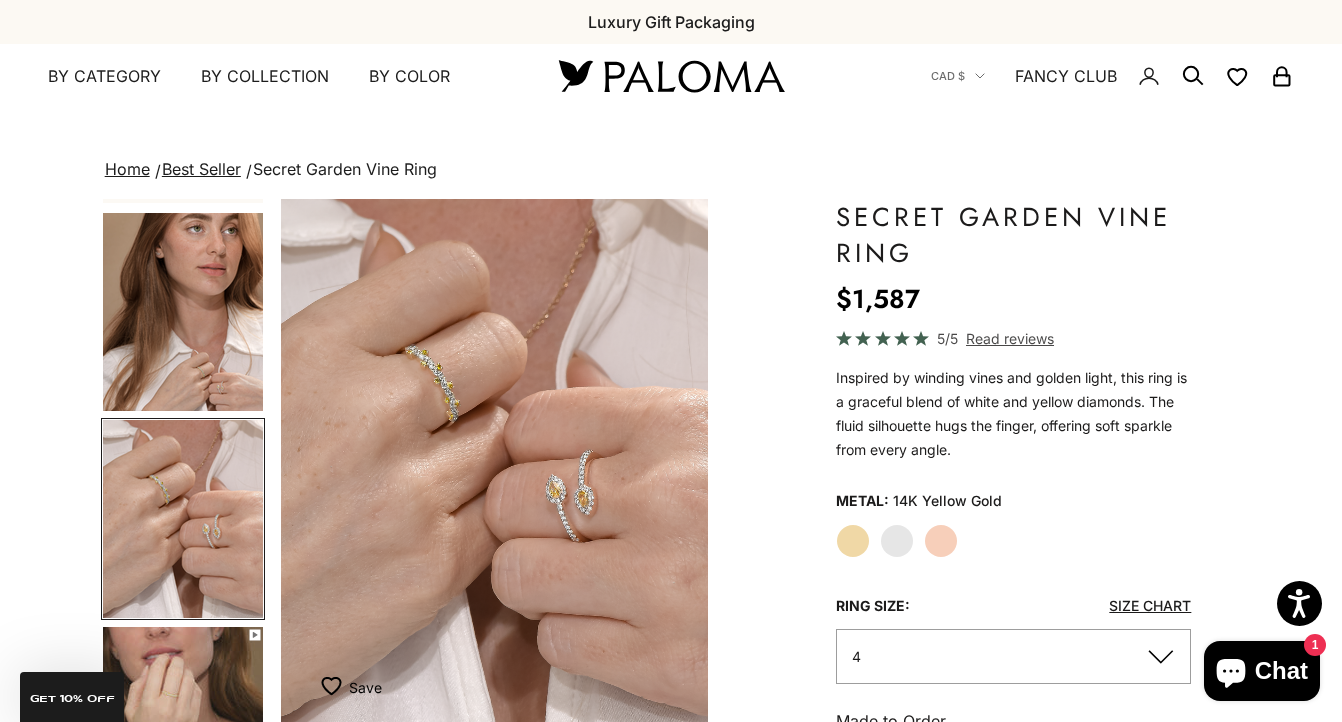 click at bounding box center [495, 463] 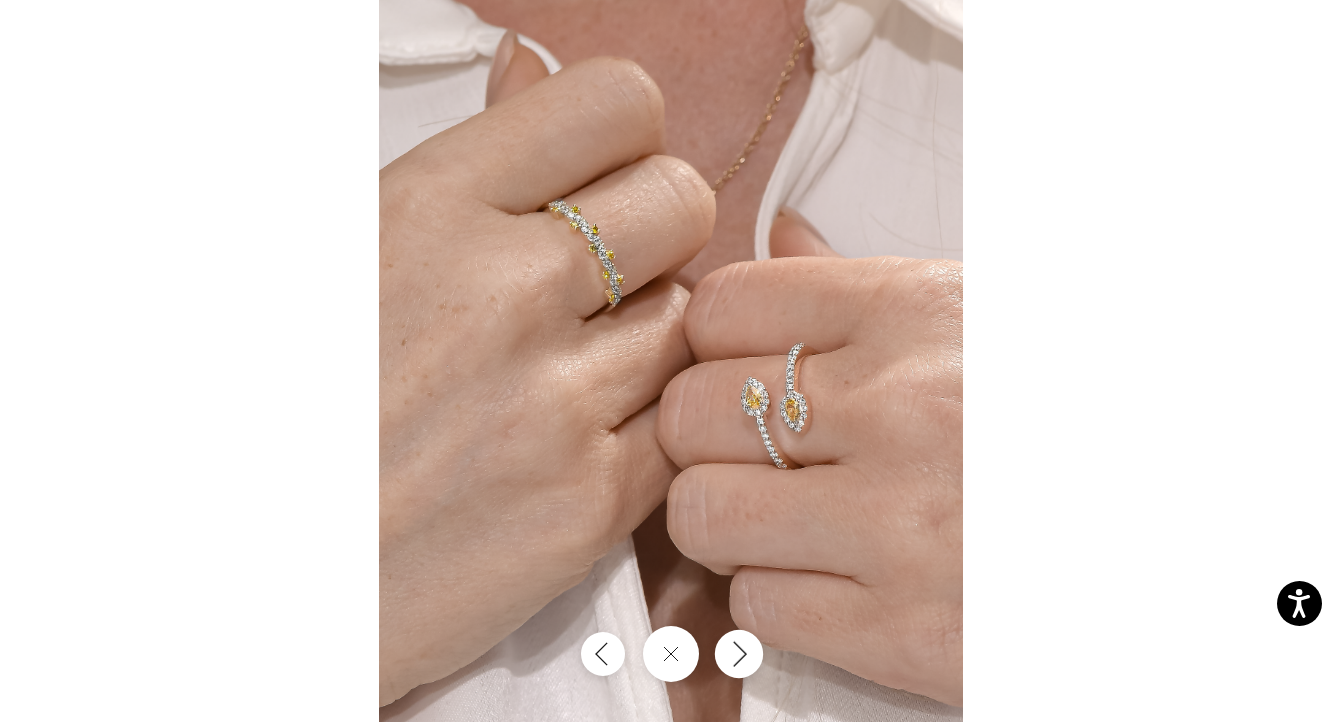 click at bounding box center [739, 654] 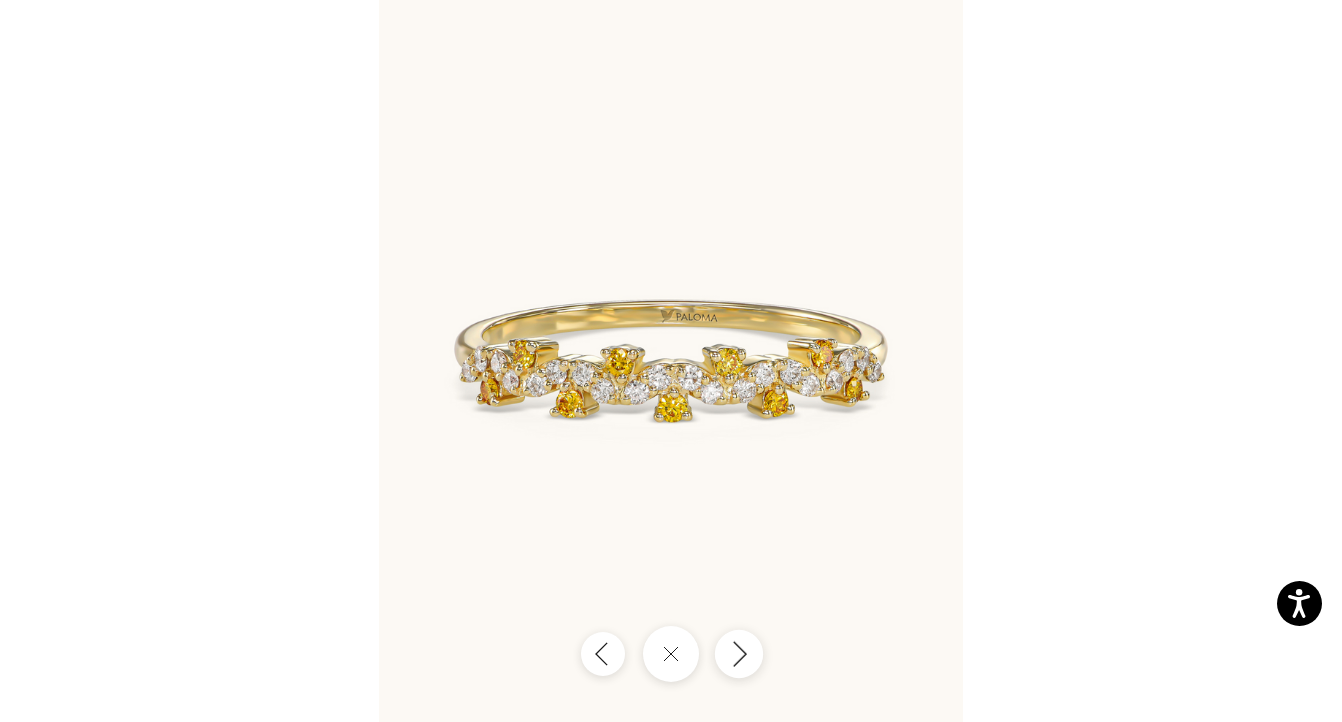 click 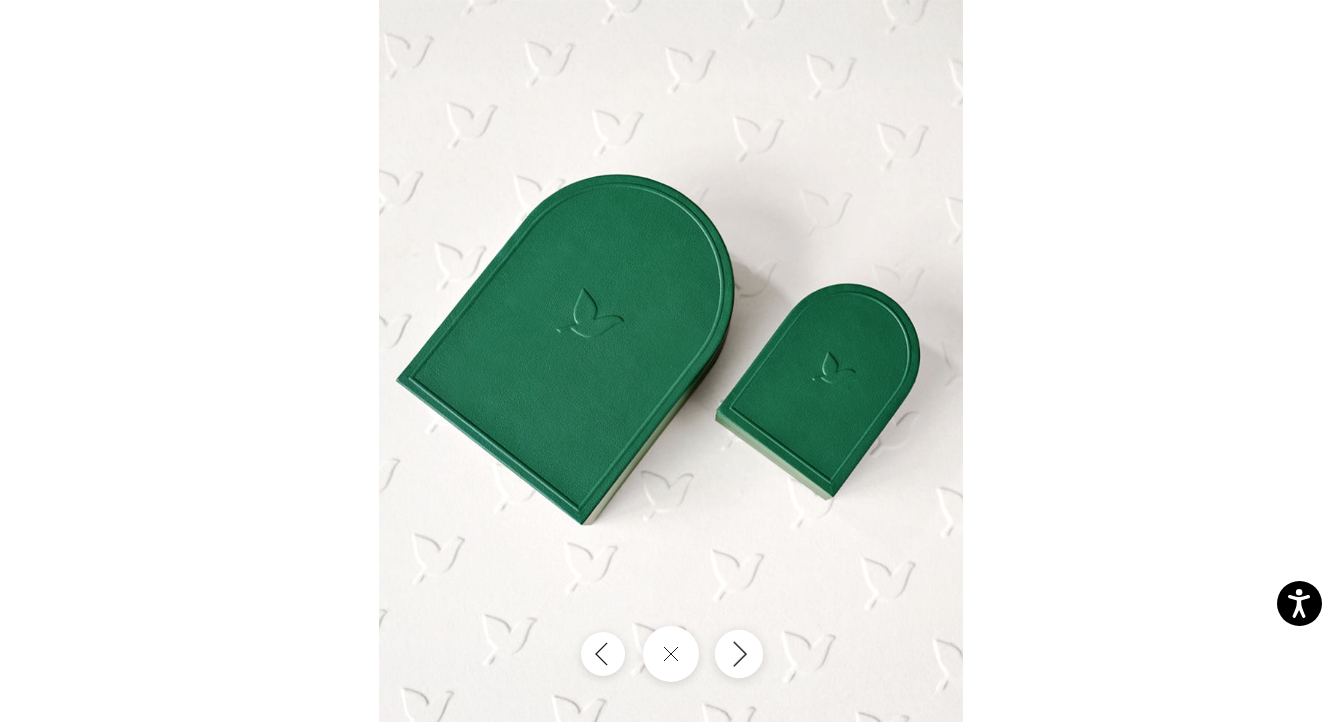 click 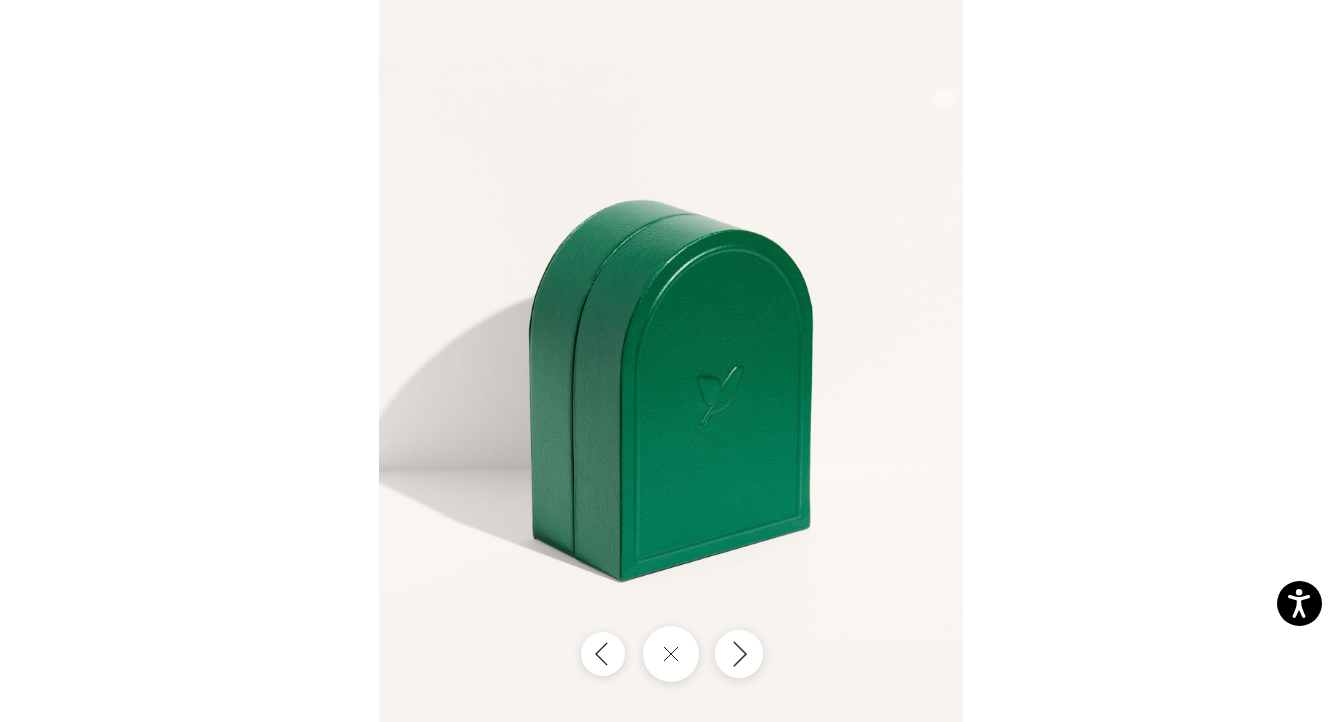 click 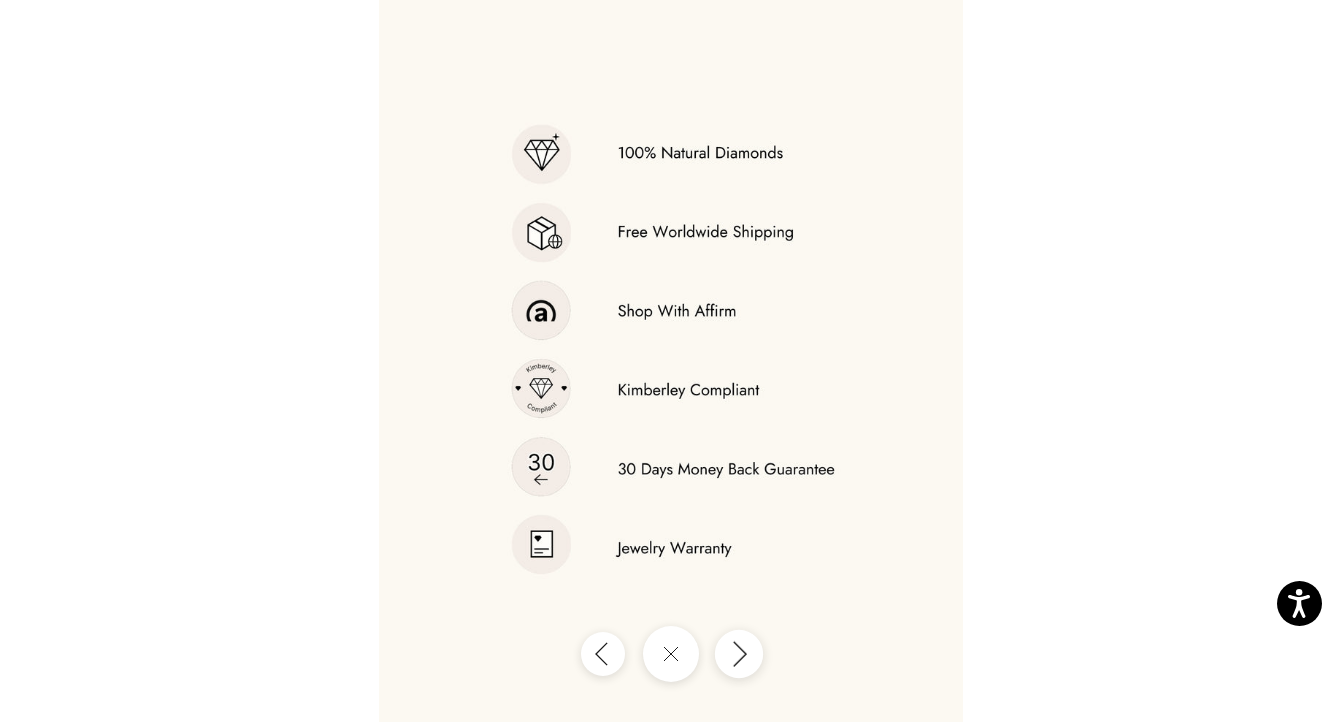 click 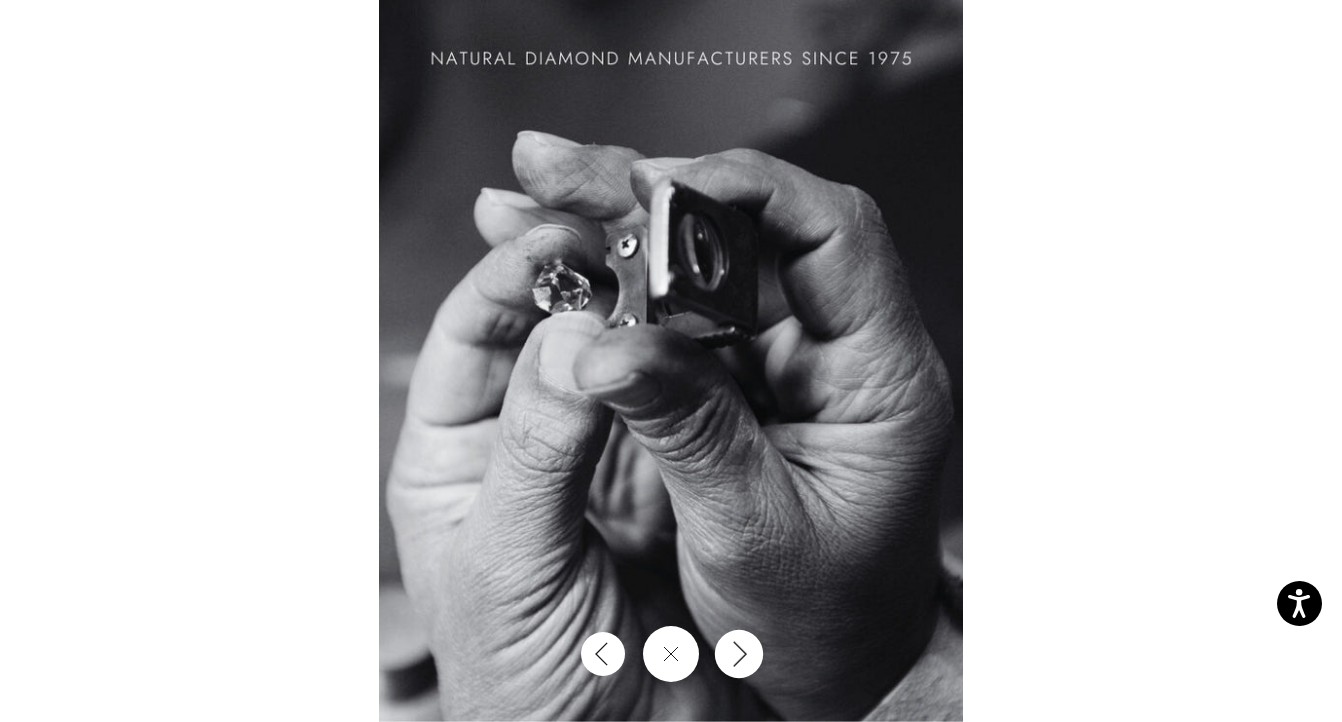 click 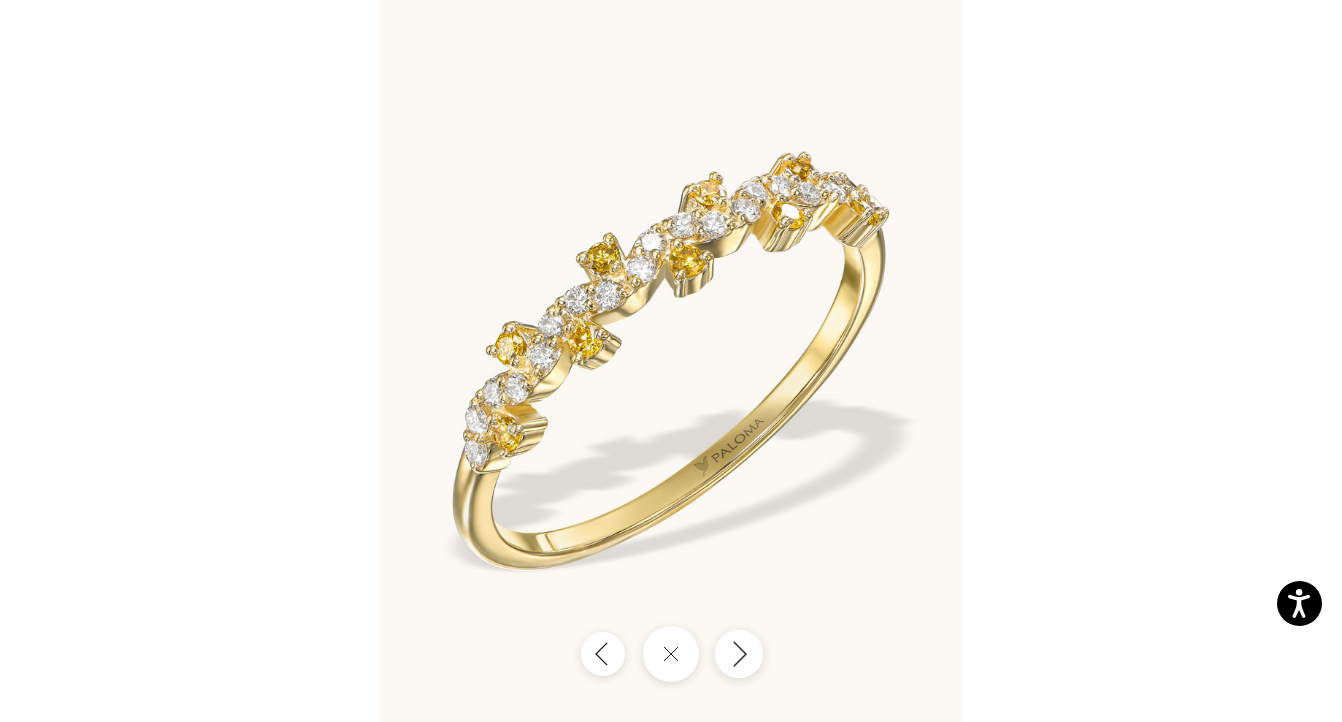 click 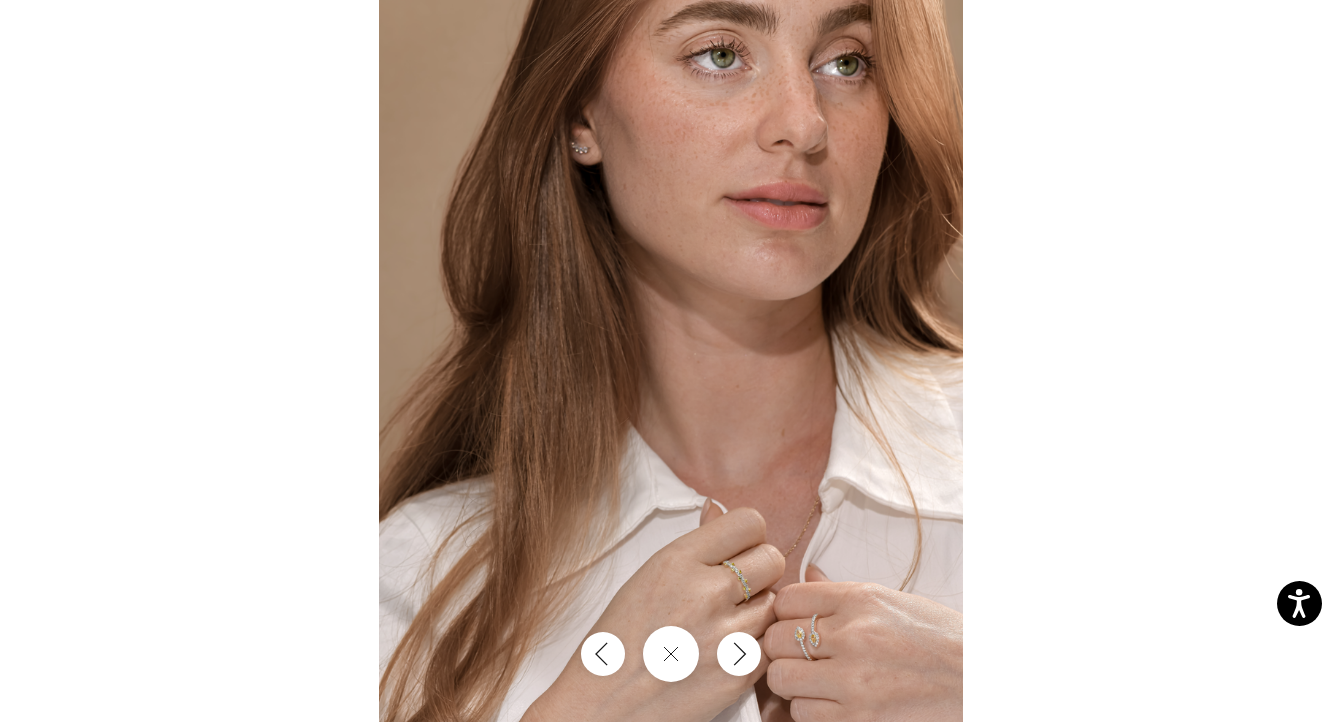 click at bounding box center (671, 361) 